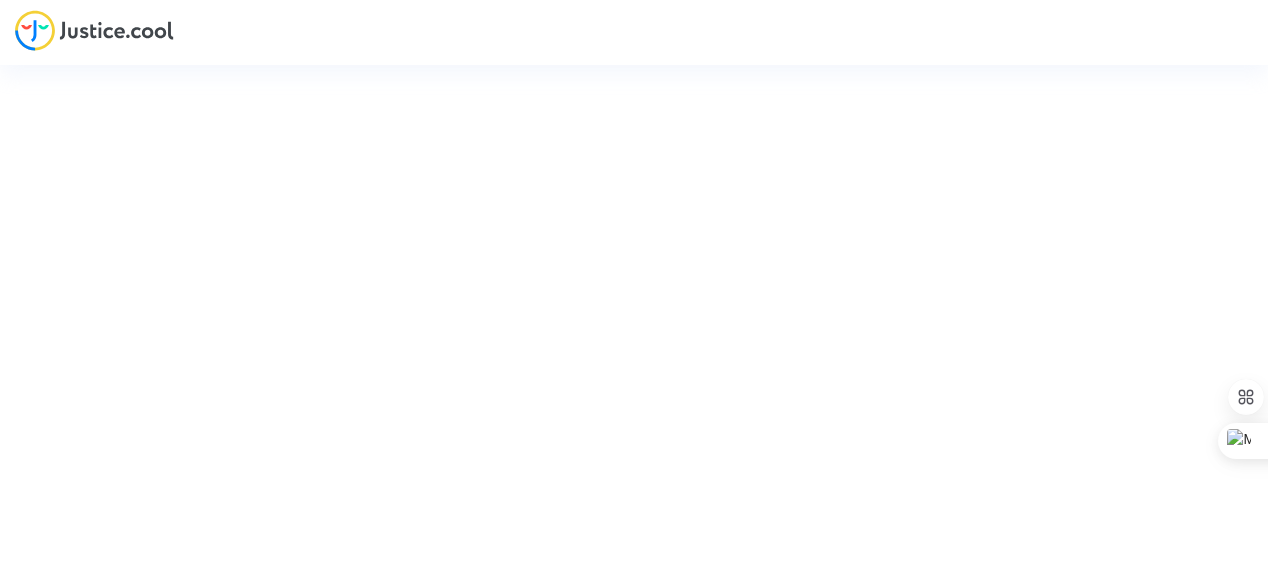 scroll, scrollTop: 0, scrollLeft: 0, axis: both 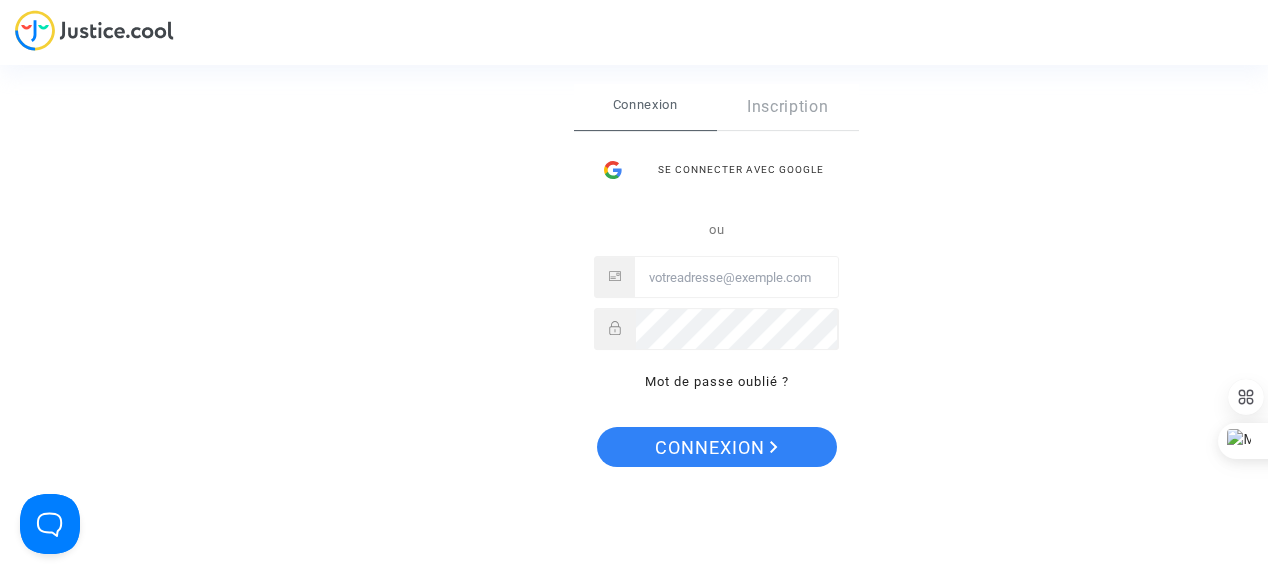 type on "[USERNAME]@[DOMAIN].com" 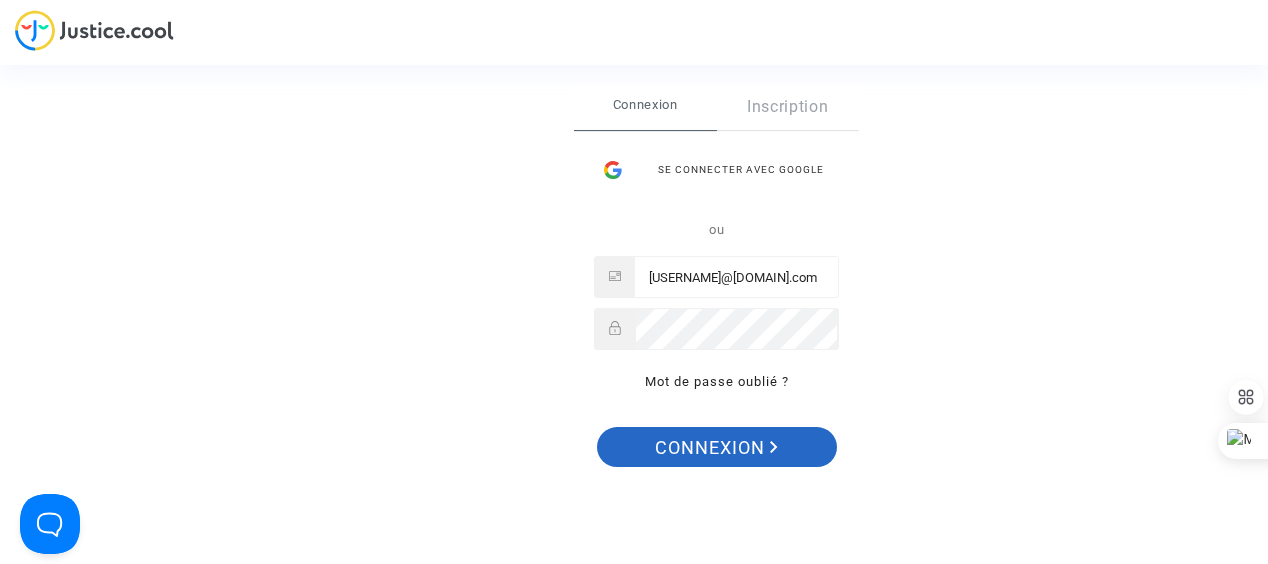 click on "Connexion" at bounding box center (716, 448) 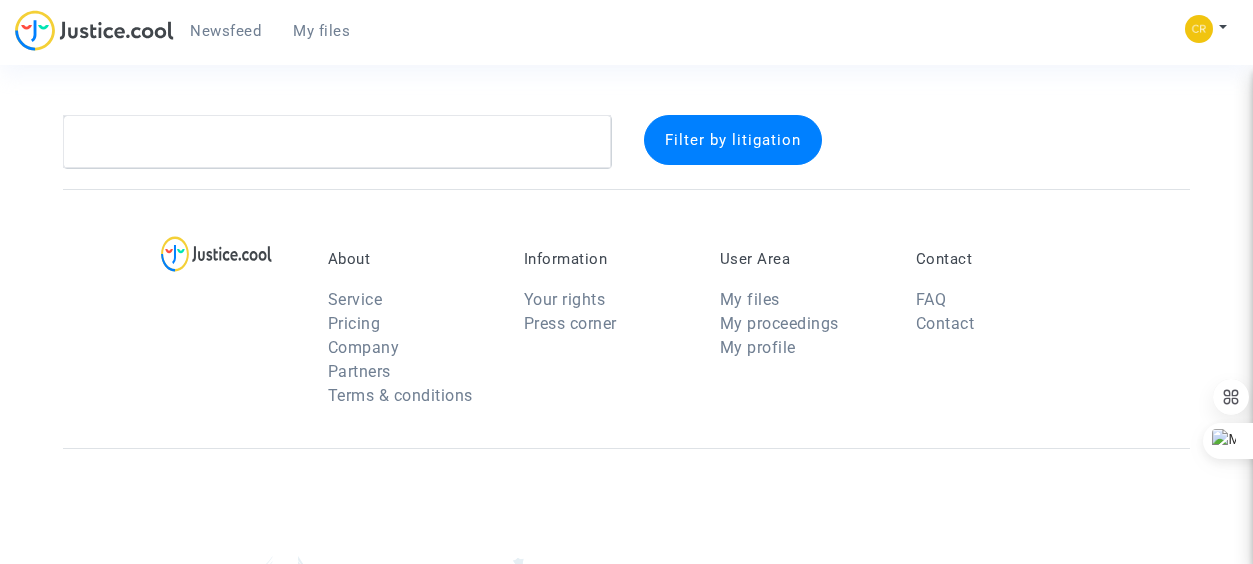 scroll, scrollTop: 0, scrollLeft: 0, axis: both 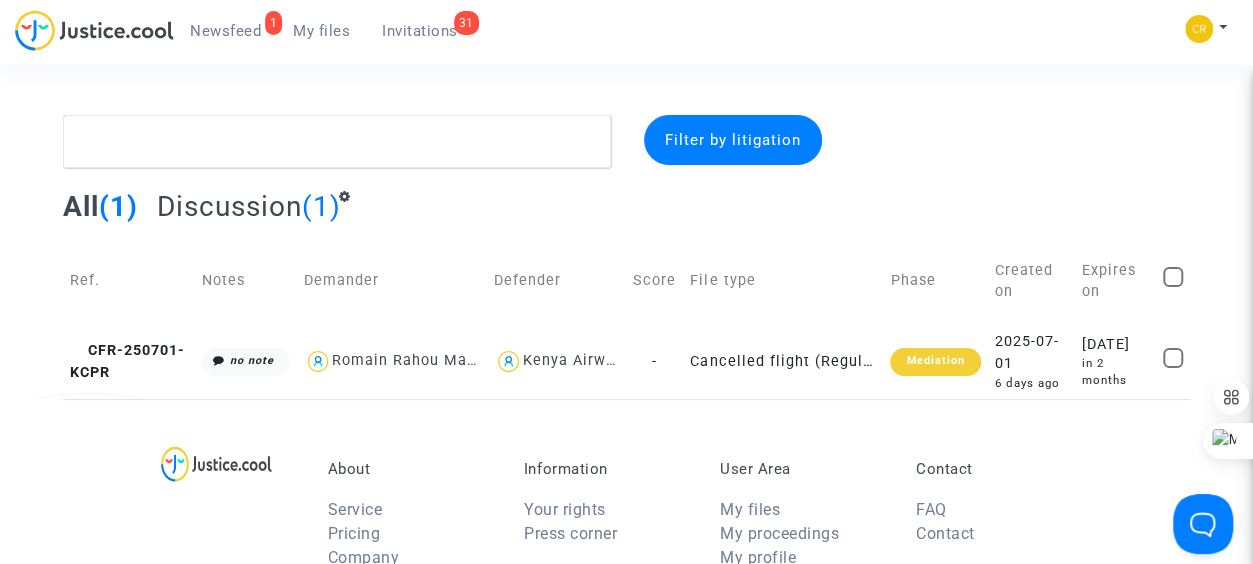 click on "Invitations" at bounding box center (420, 31) 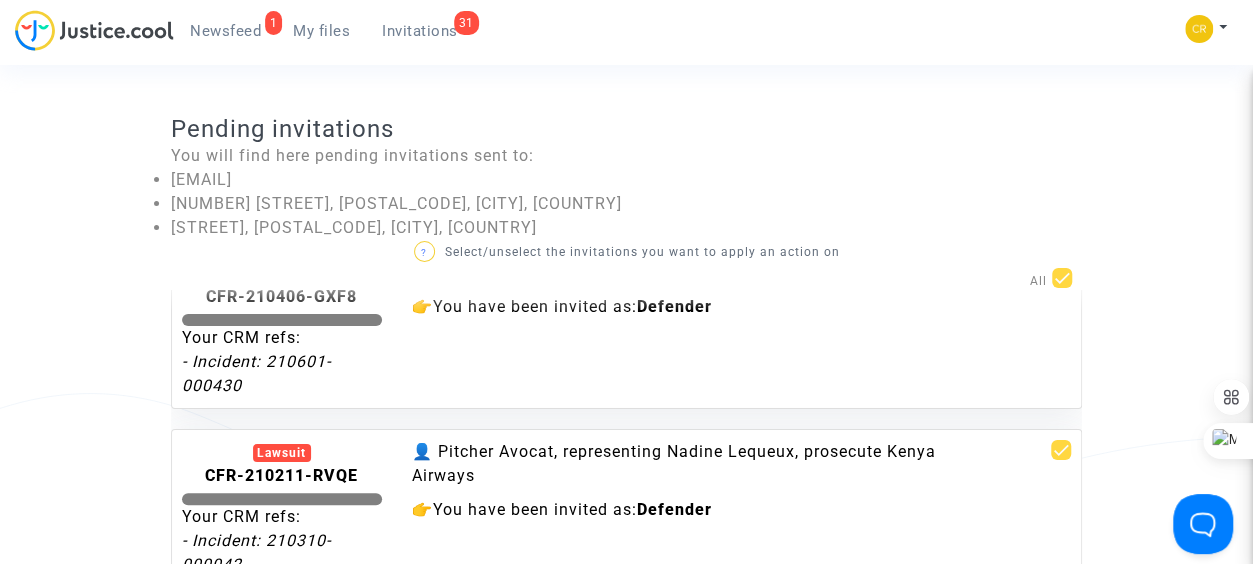 scroll, scrollTop: 3600, scrollLeft: 0, axis: vertical 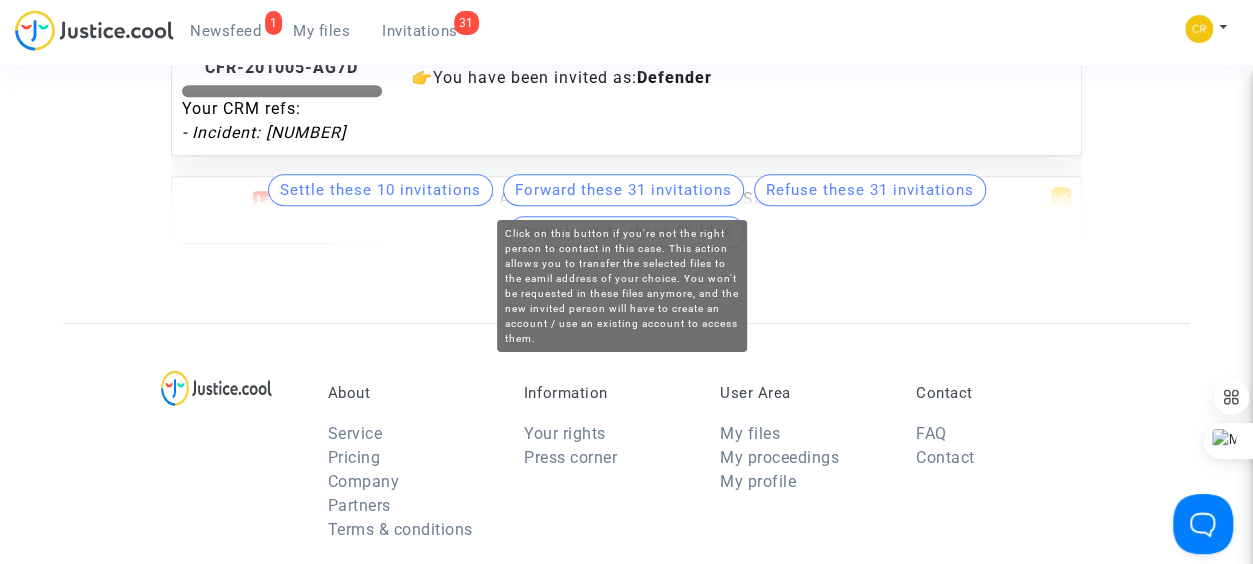 click on "Forward these
31 invitations" at bounding box center [623, 190] 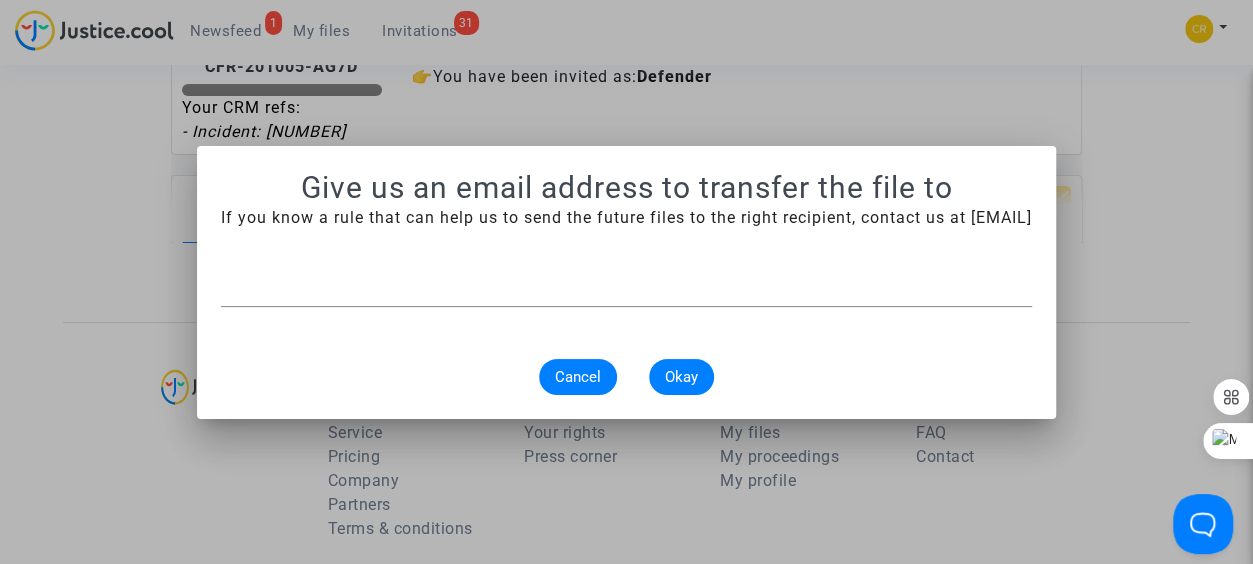 scroll, scrollTop: 0, scrollLeft: 0, axis: both 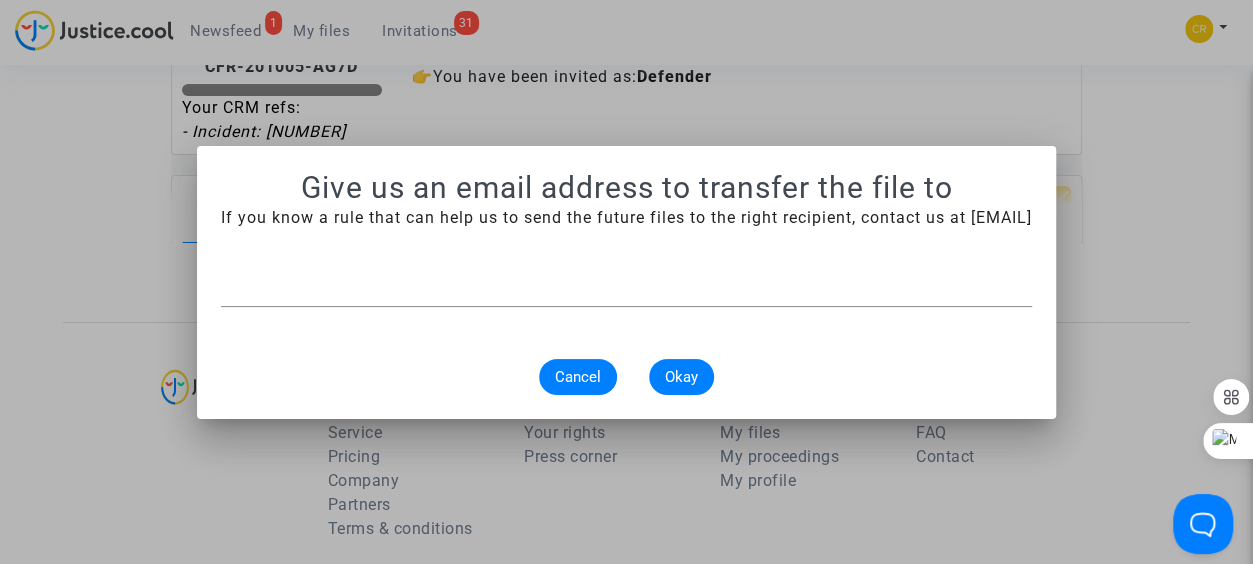 click at bounding box center (626, 284) 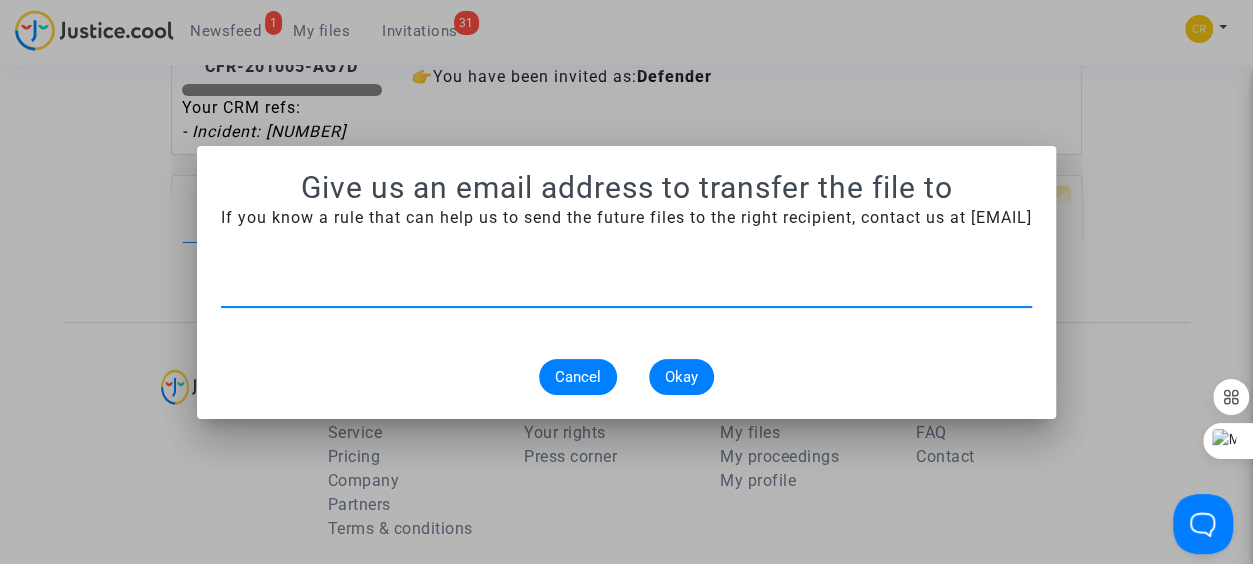 paste on "[EMAIL]" 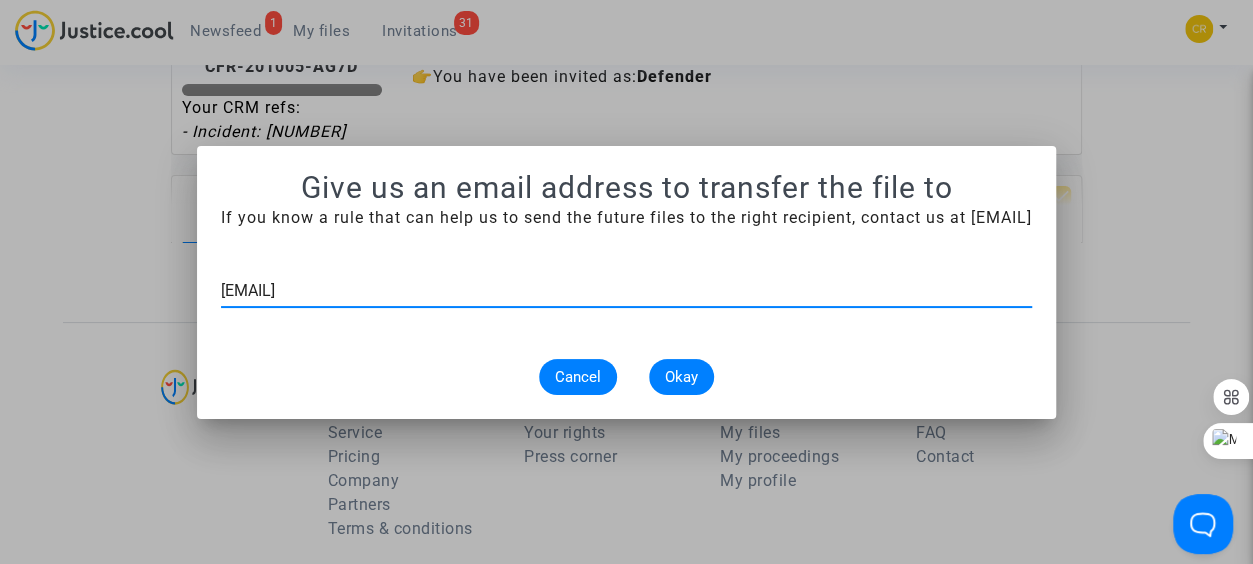 type on "[EMAIL]" 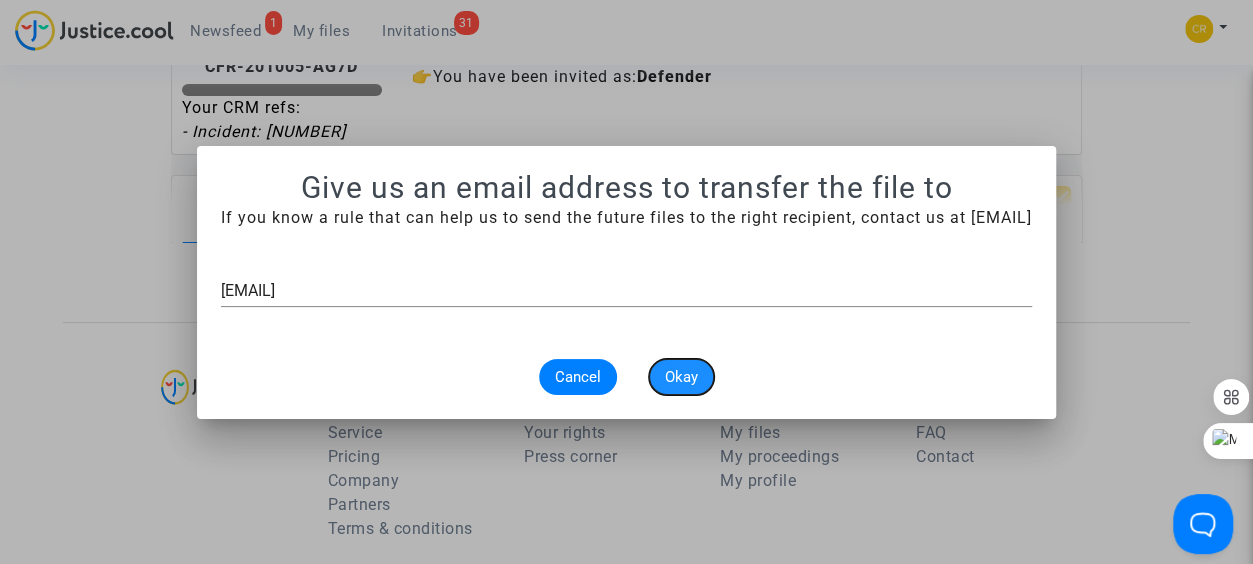 click on "Okay" at bounding box center [681, 377] 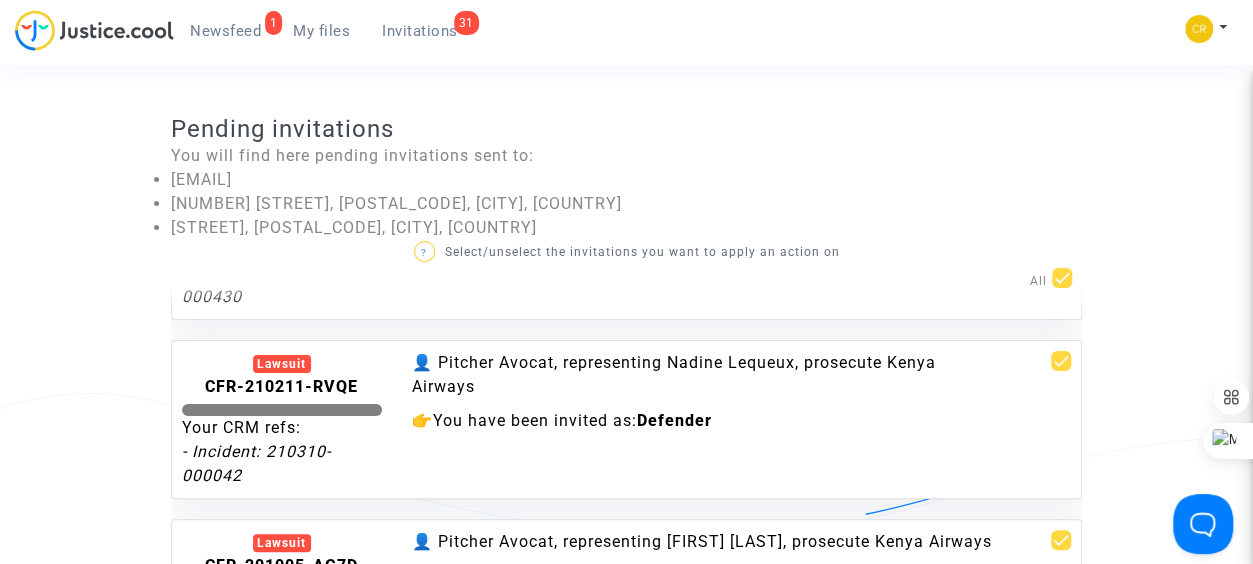 scroll, scrollTop: 498, scrollLeft: 0, axis: vertical 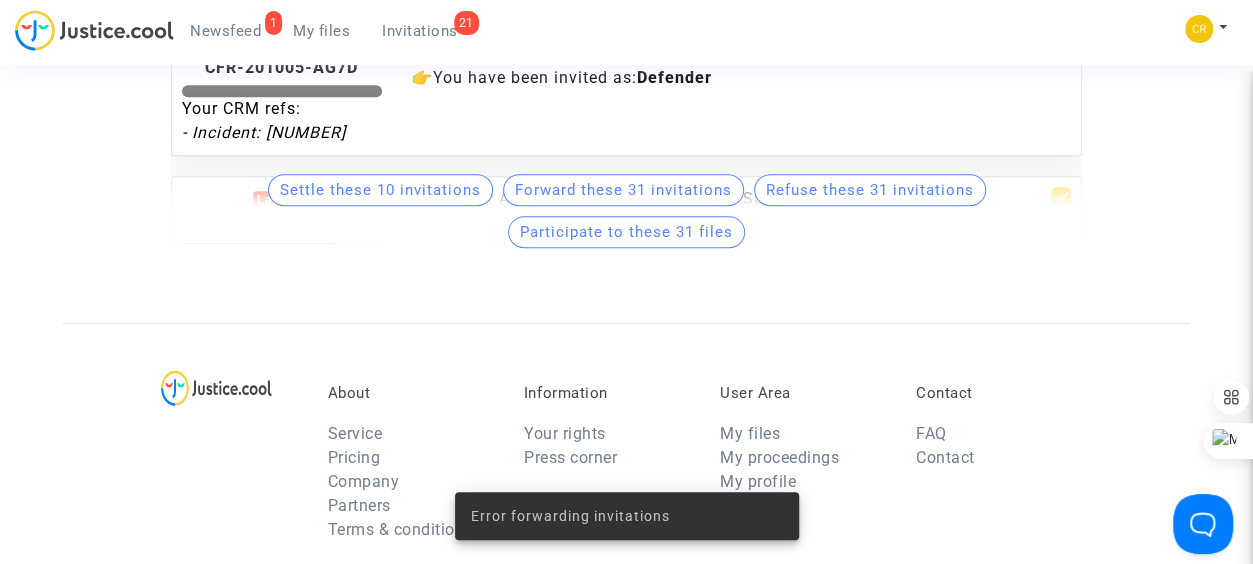 click on "Settle these
10 invitations
Forward these
31 invitations
Refuse these
31 invitations
Participate to these
31 files" at bounding box center [626, 211] 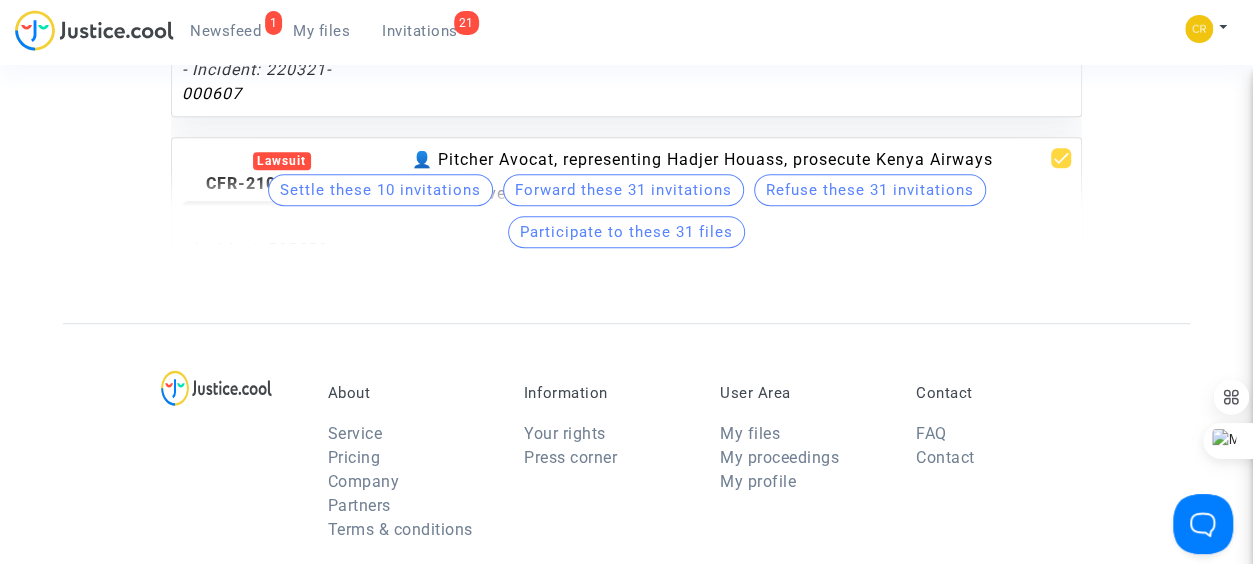 scroll, scrollTop: 3100, scrollLeft: 0, axis: vertical 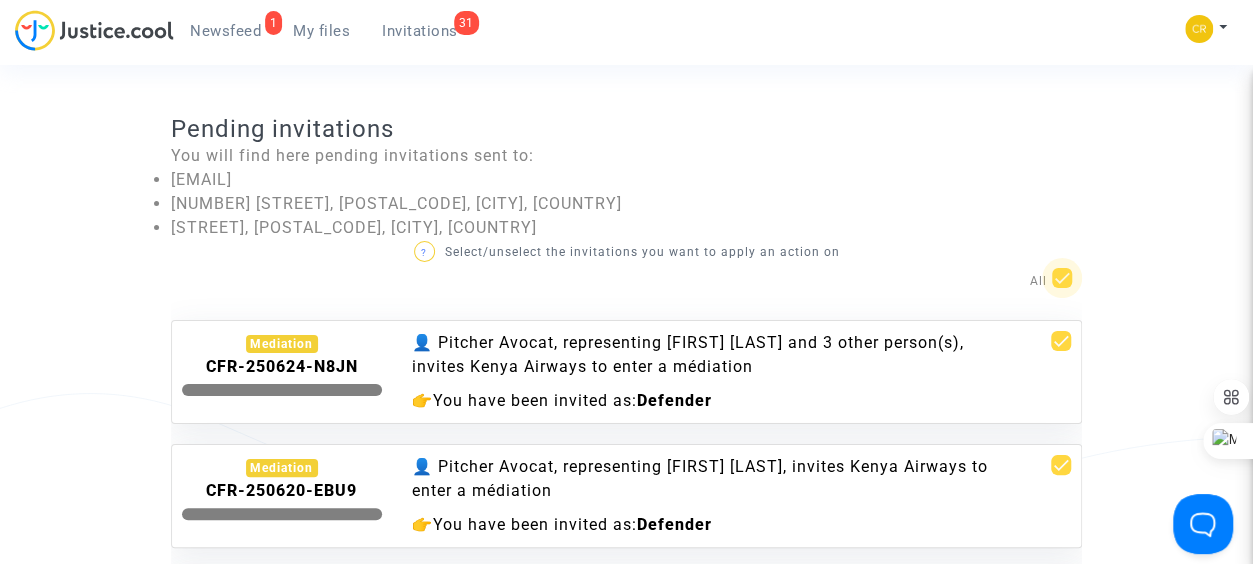click at bounding box center (1062, 278) 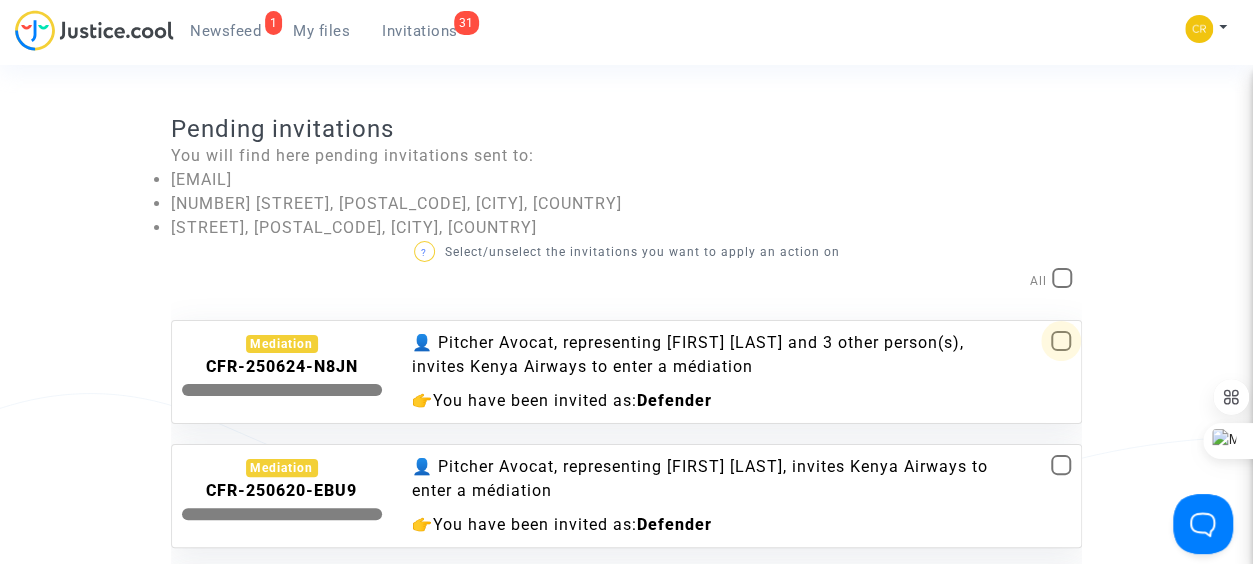 click at bounding box center [1061, 341] 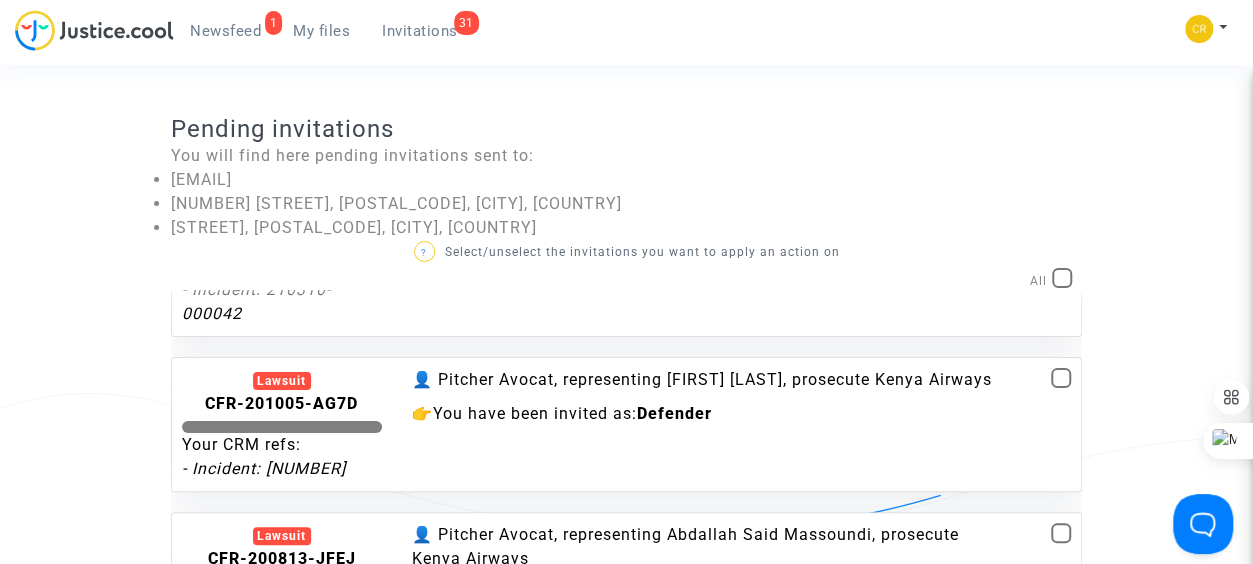 scroll, scrollTop: 3845, scrollLeft: 0, axis: vertical 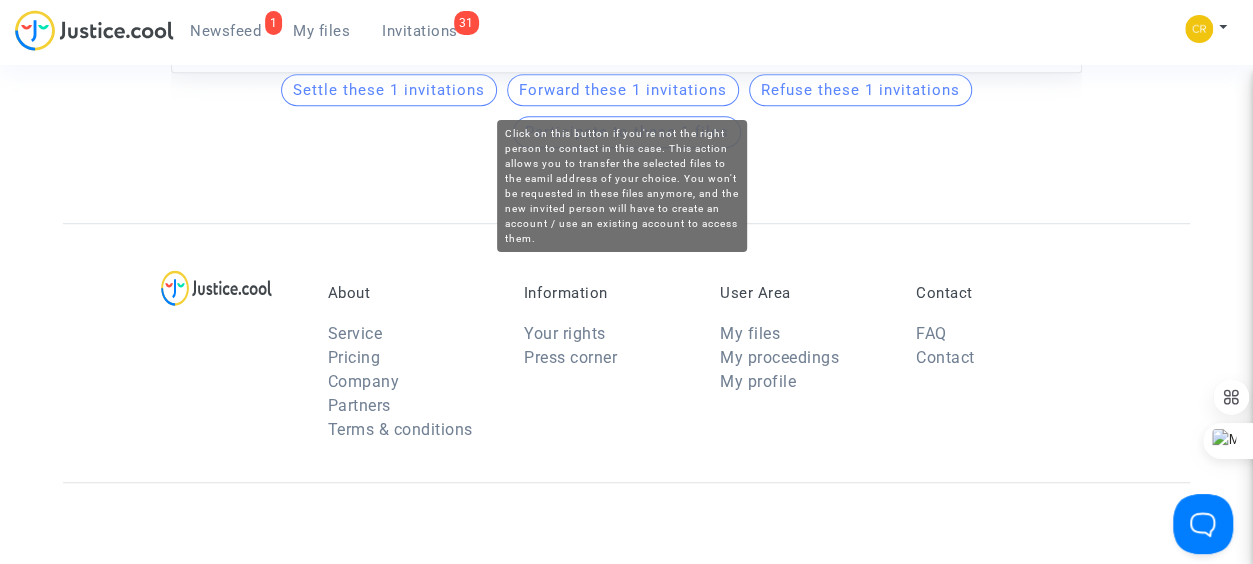 click on "Forward these
1 invitations" at bounding box center (623, 90) 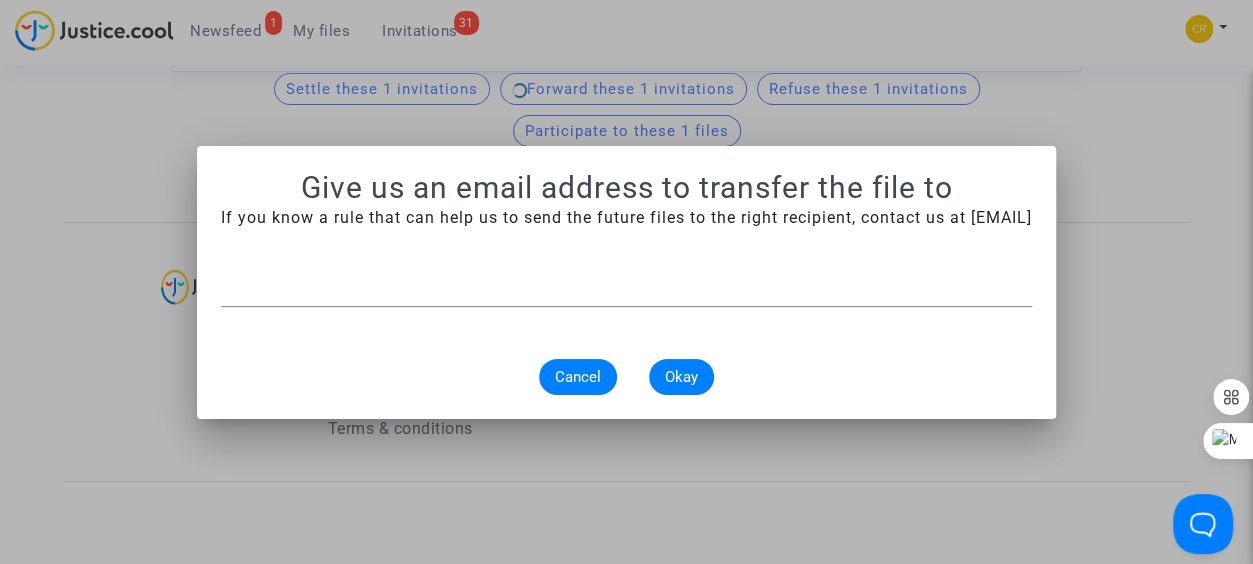 click at bounding box center [626, 284] 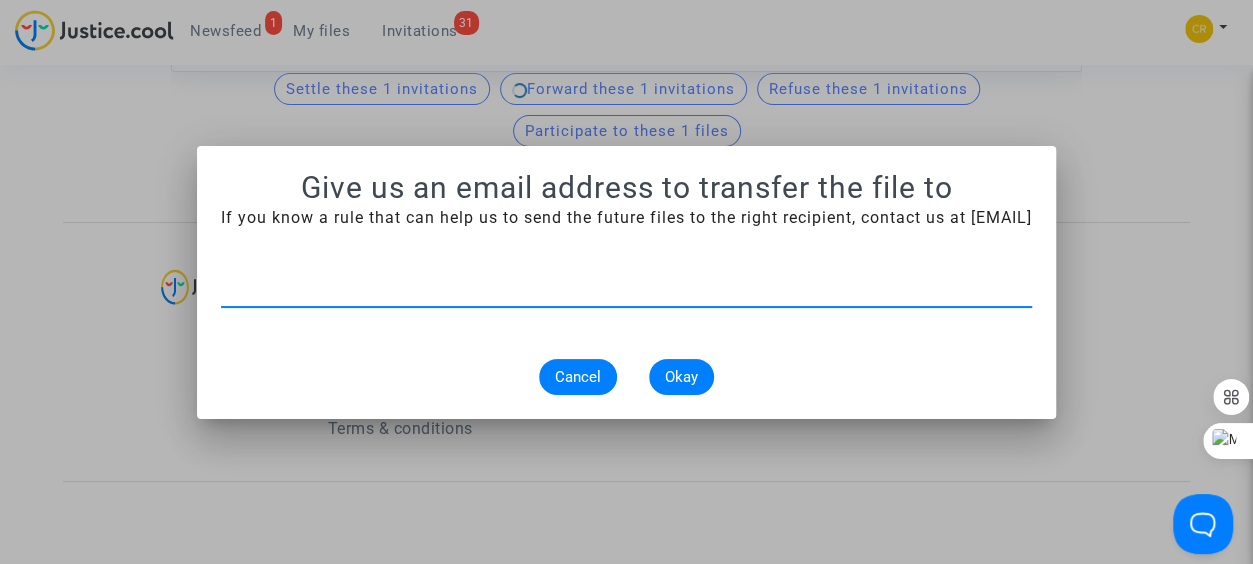 paste on "[EMAIL]" 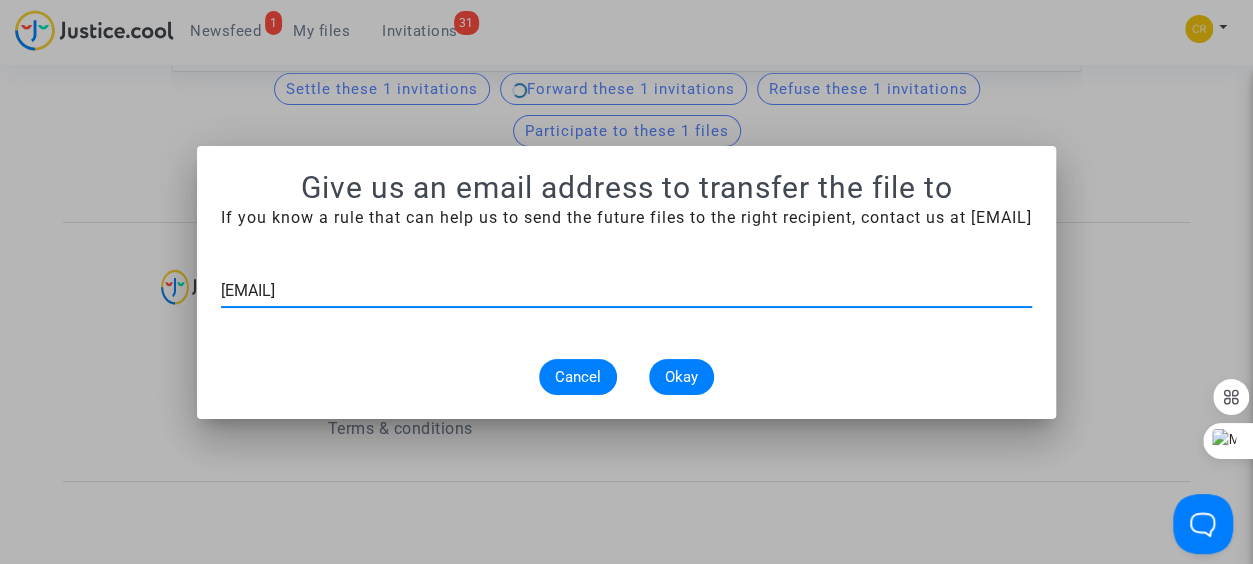 type on "[EMAIL]" 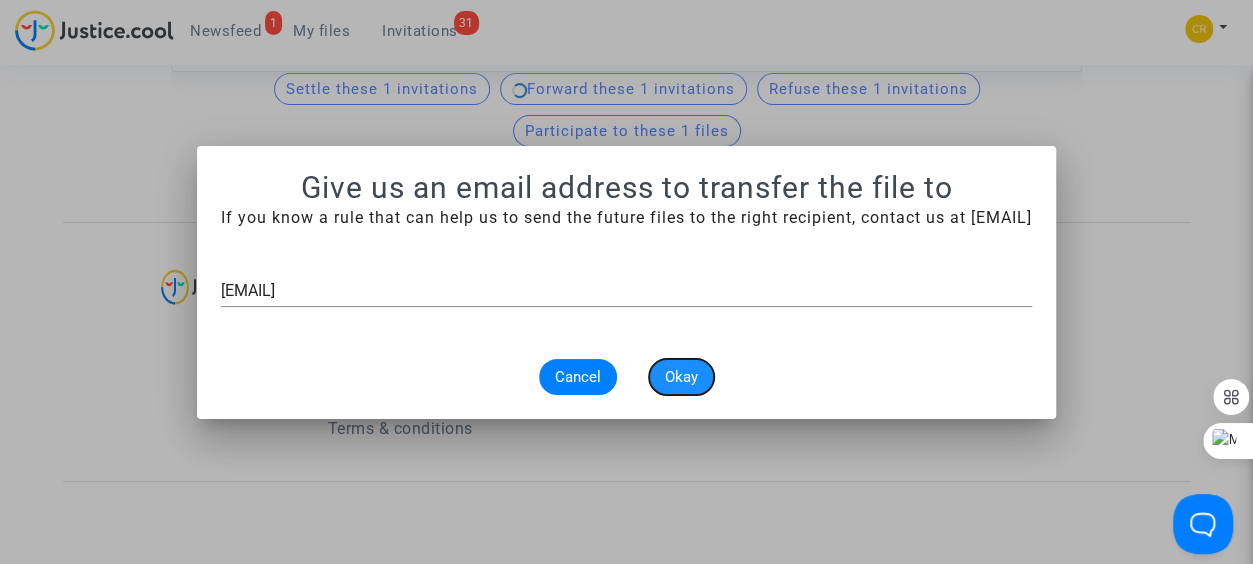 click on "Okay" at bounding box center (681, 377) 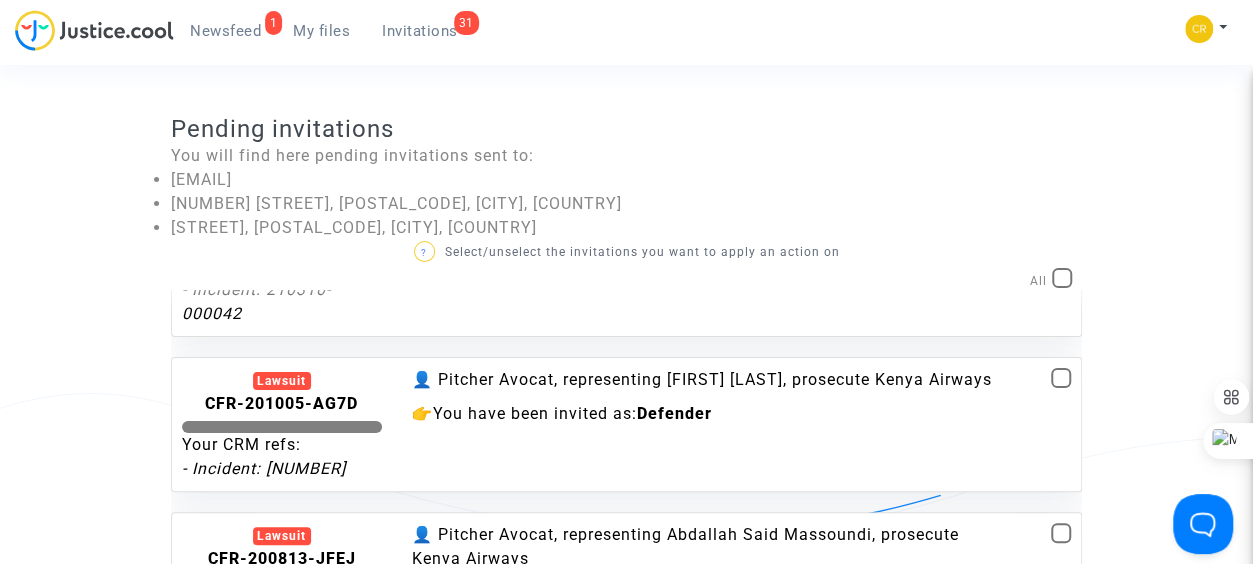 scroll, scrollTop: 598, scrollLeft: 0, axis: vertical 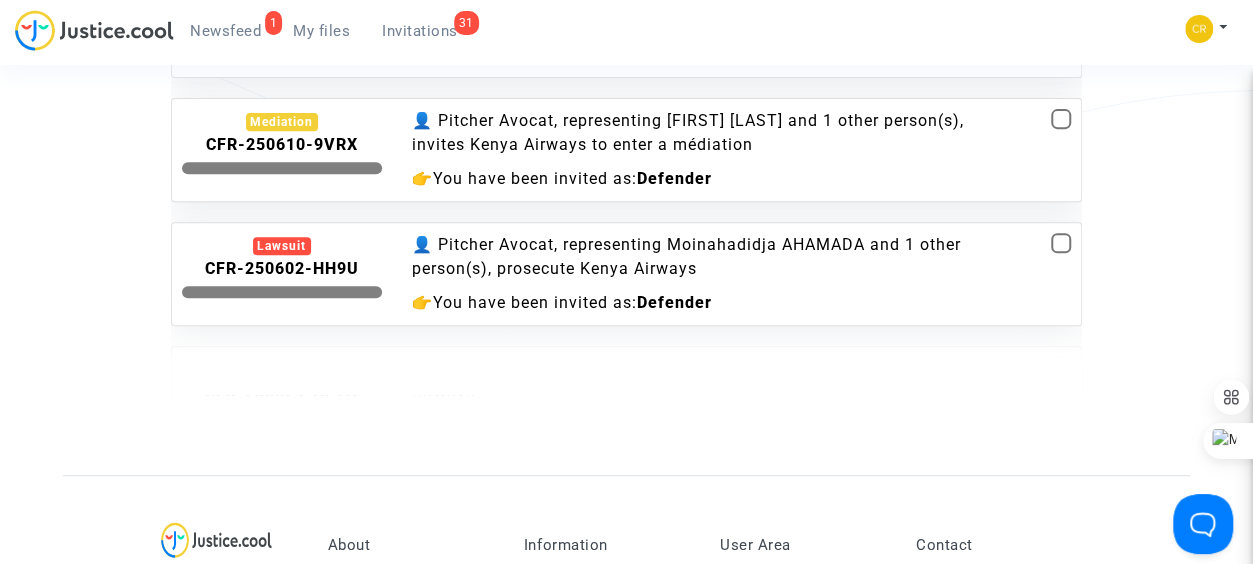click on "👤 Pitcher Avocat, representing
Moinahadidja AHAMADA and
1 other person(s), prosecute
Kenya Airways" at bounding box center [703, 9] 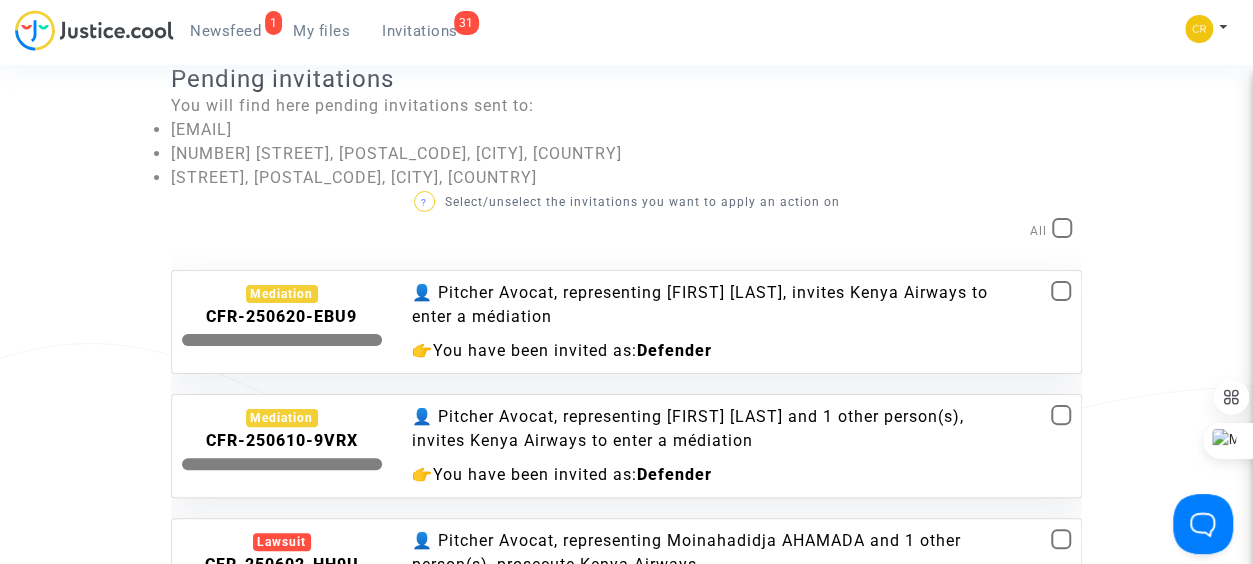 scroll, scrollTop: 0, scrollLeft: 0, axis: both 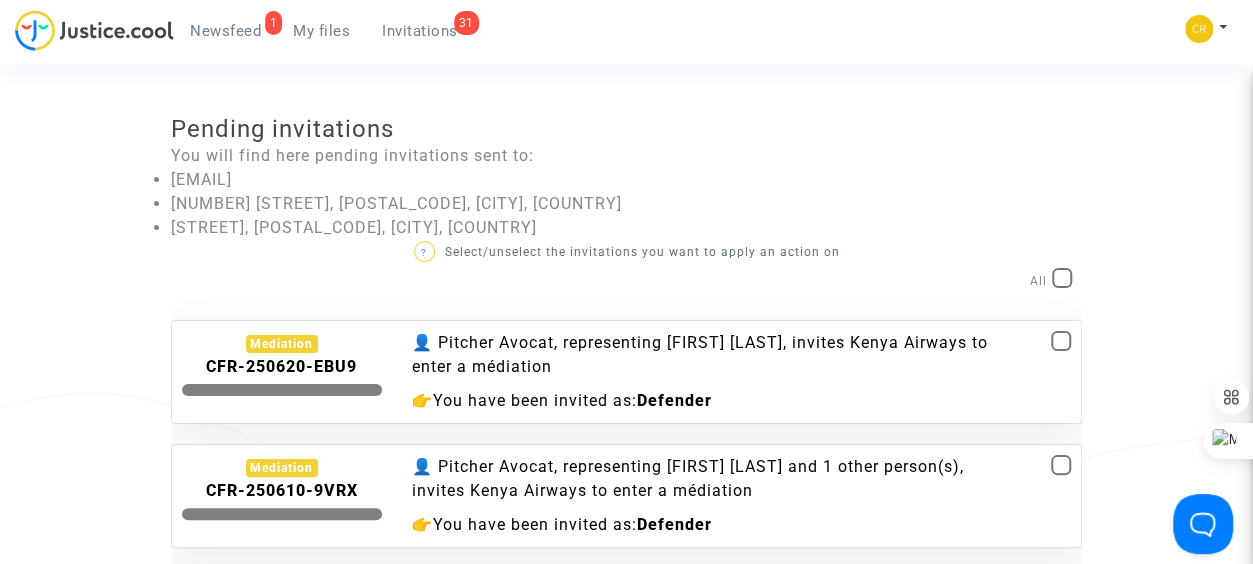 click on "👤  Pitcher Avocat, representing
[FIRST] [LAST], invites
Kenya Airways to enter a médiation" at bounding box center (703, 355) 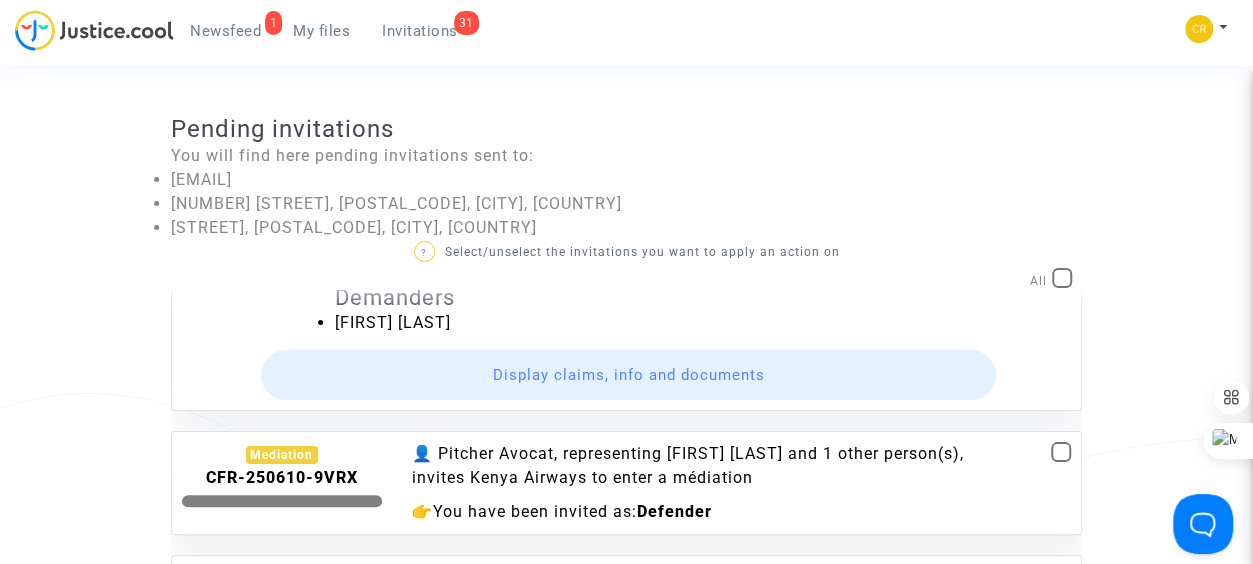 scroll, scrollTop: 174, scrollLeft: 0, axis: vertical 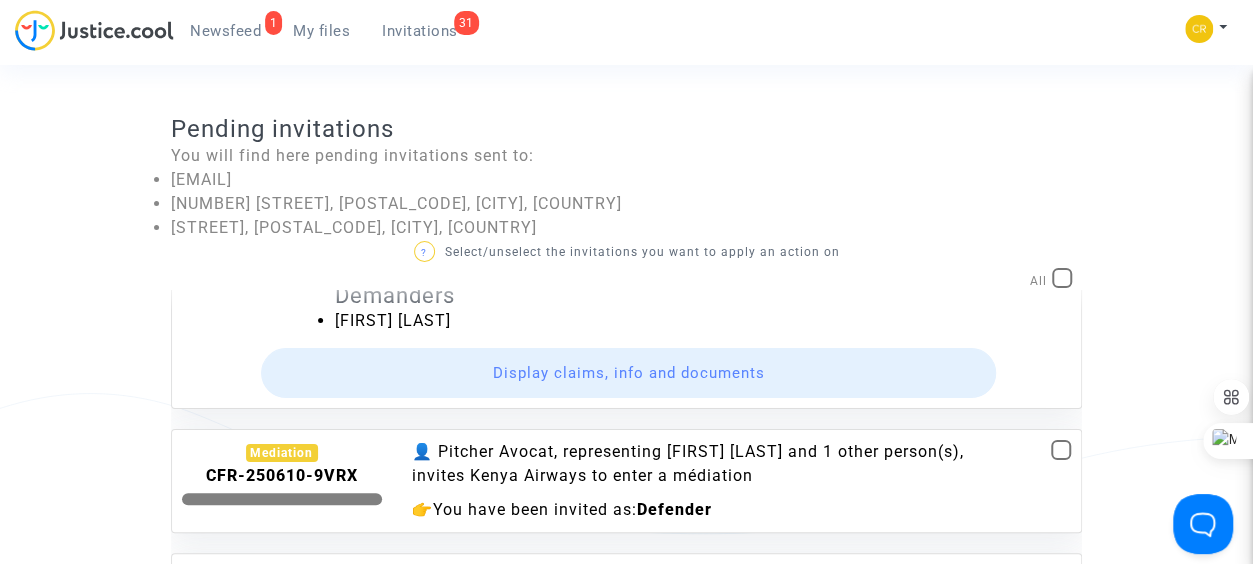 click on "Display claims, info and documents" at bounding box center (629, 373) 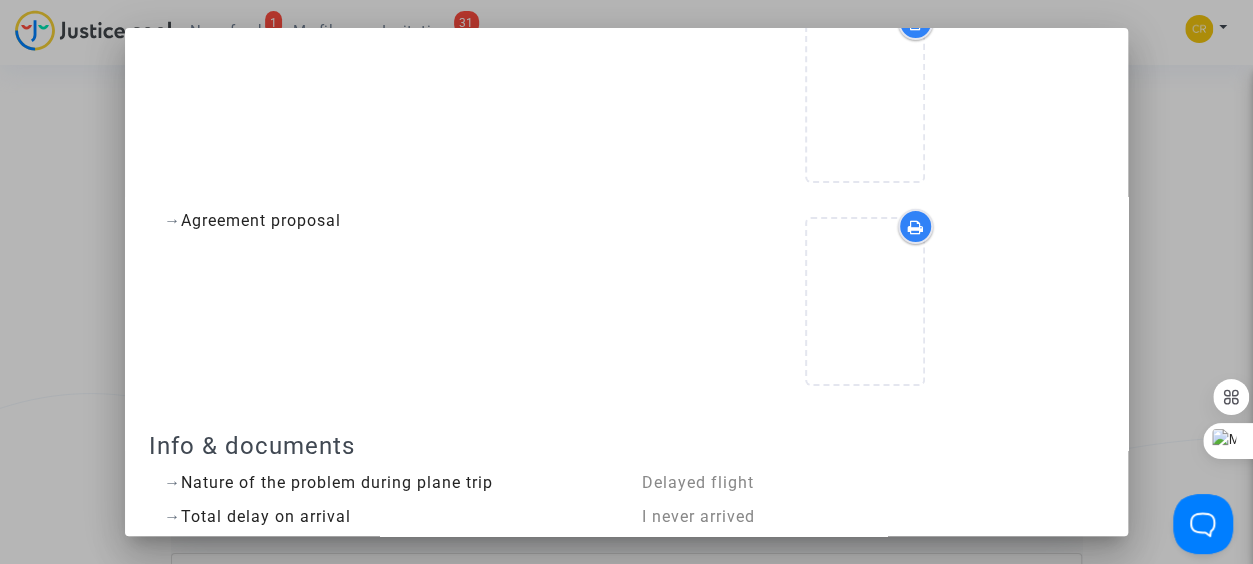 scroll, scrollTop: 0, scrollLeft: 0, axis: both 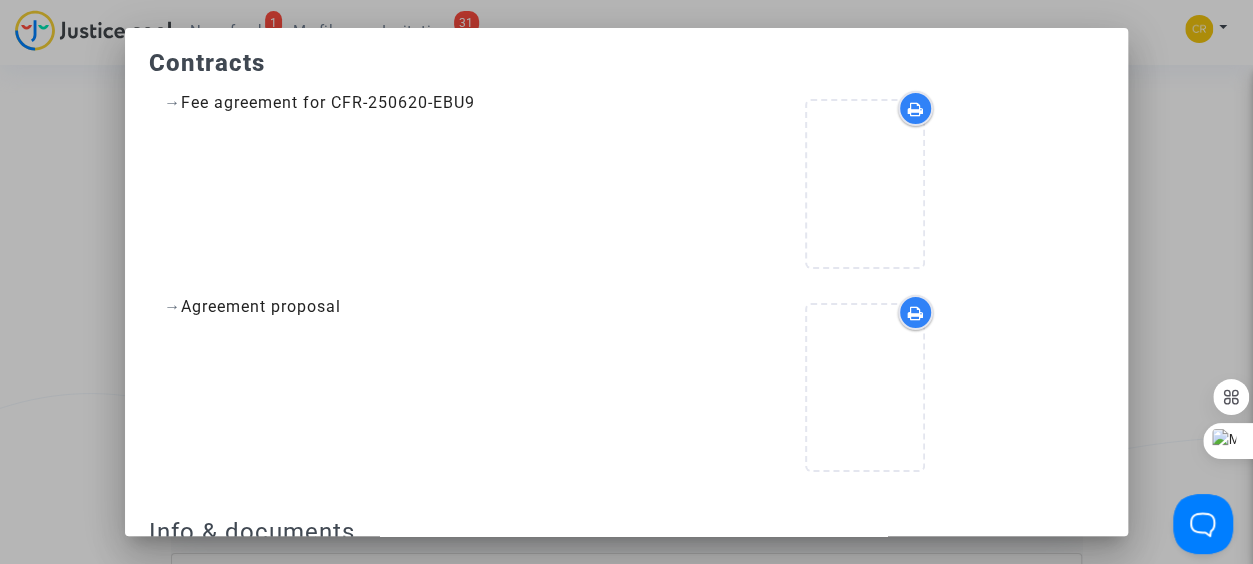 click at bounding box center (916, 109) 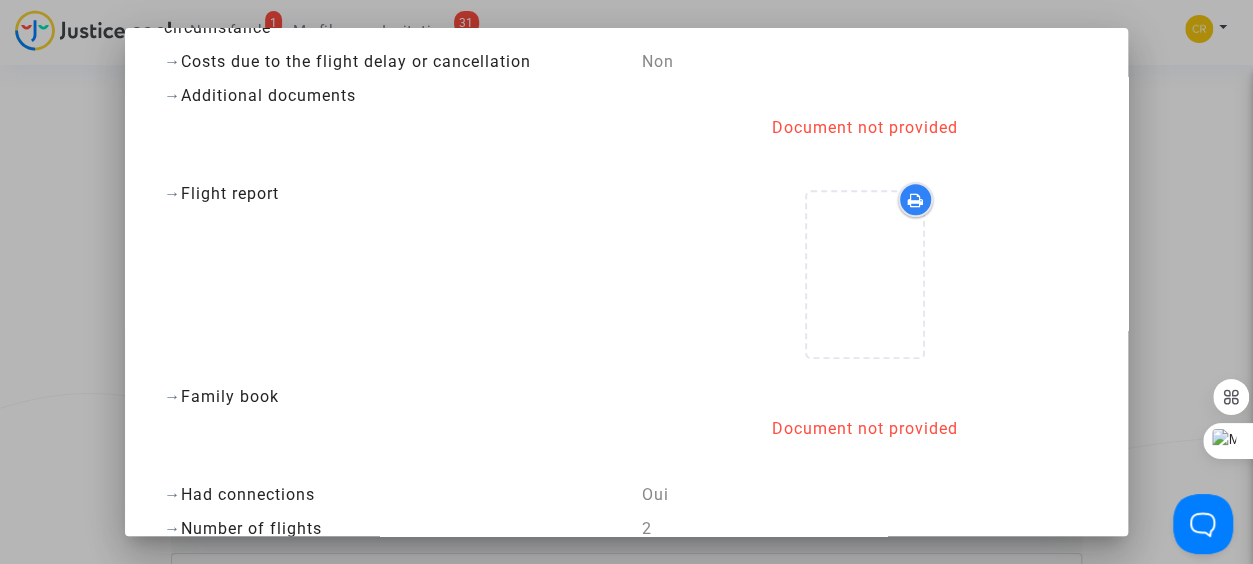 scroll, scrollTop: 969, scrollLeft: 0, axis: vertical 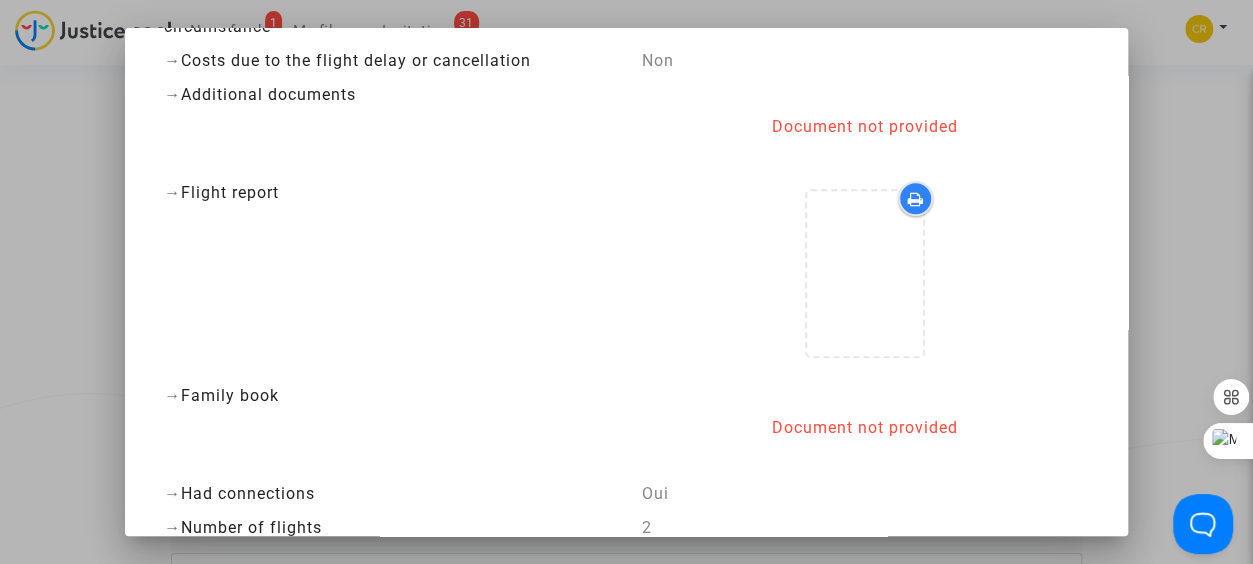 click at bounding box center (916, 199) 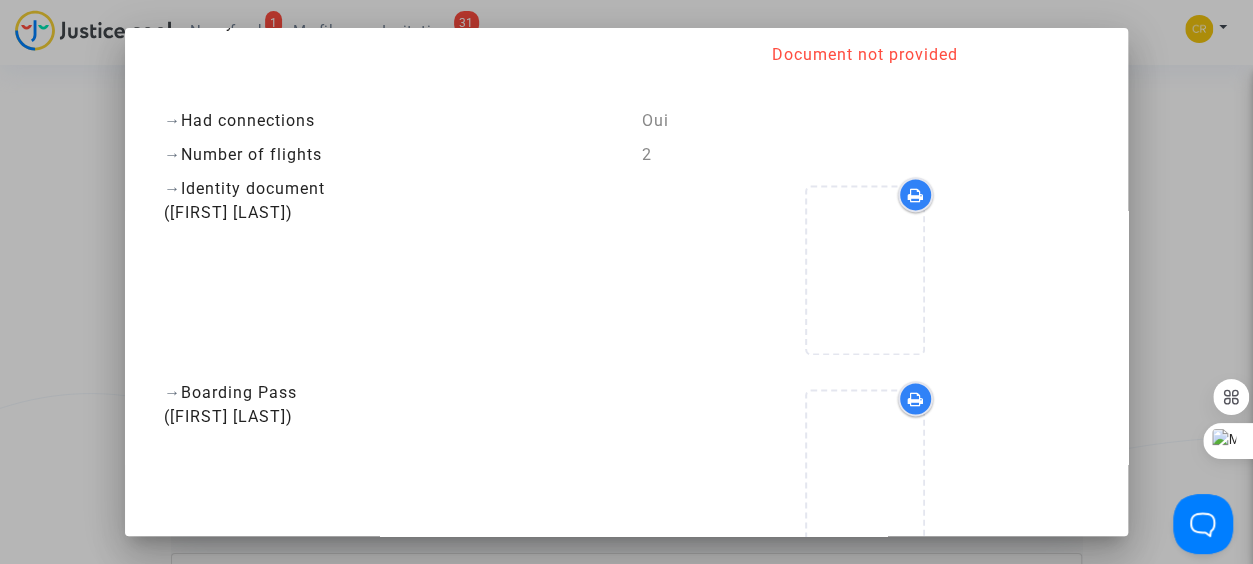scroll, scrollTop: 1343, scrollLeft: 0, axis: vertical 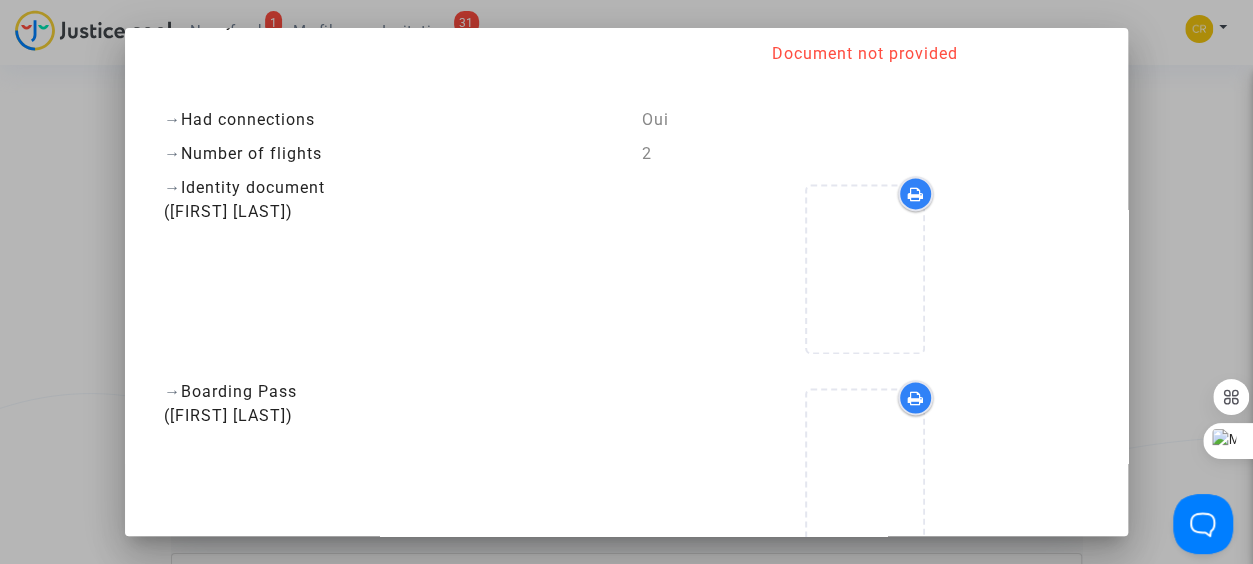 click at bounding box center [916, 194] 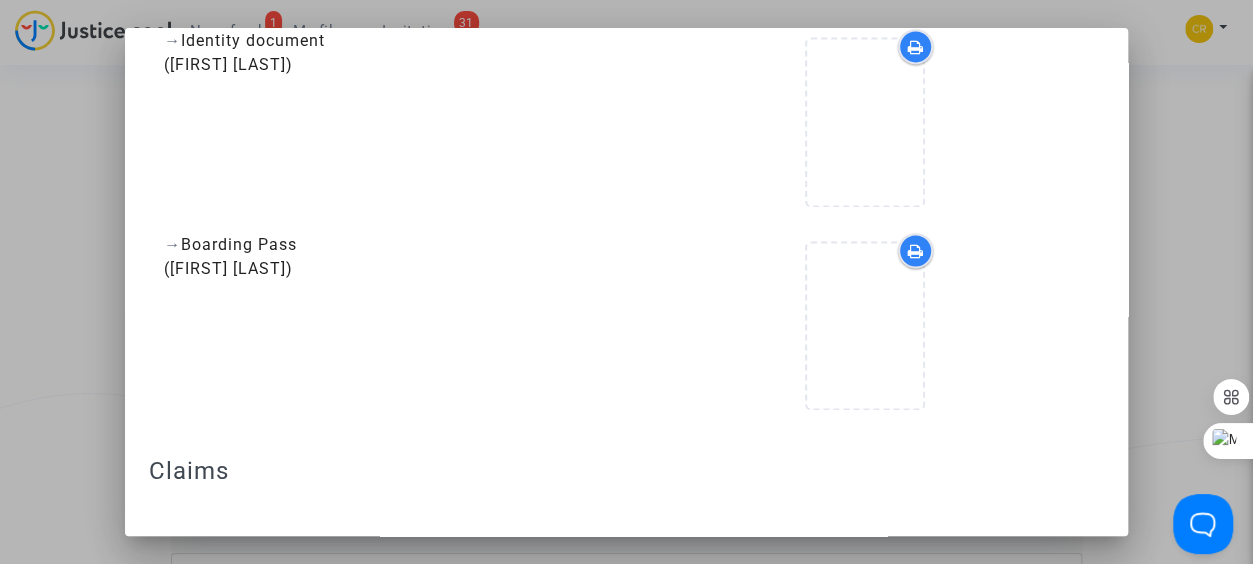 scroll, scrollTop: 1493, scrollLeft: 0, axis: vertical 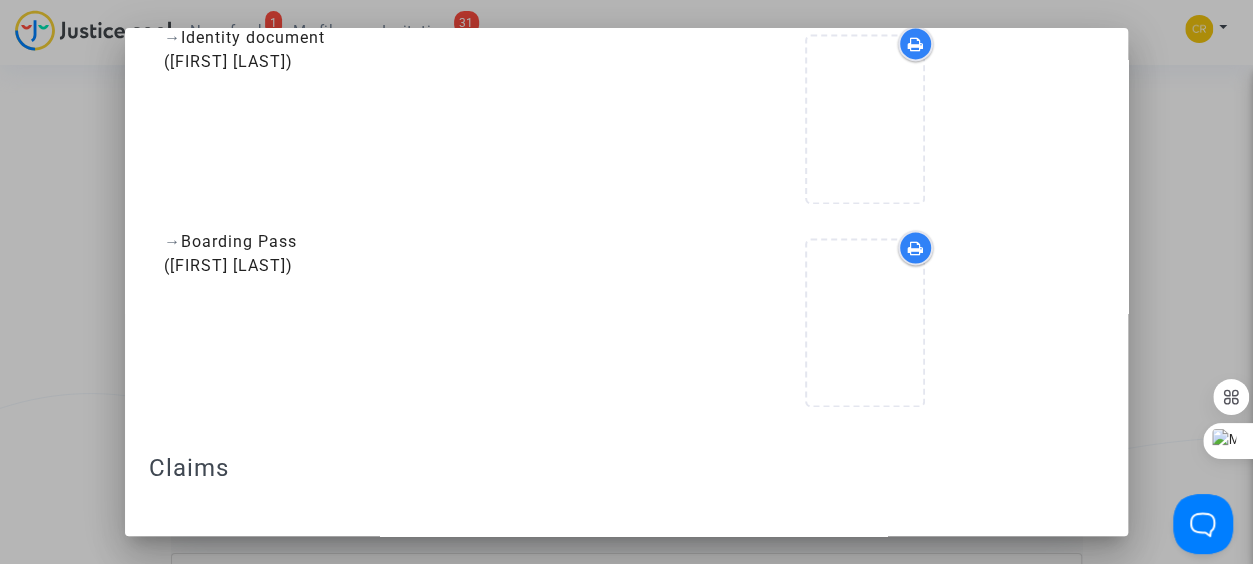 click at bounding box center (916, 248) 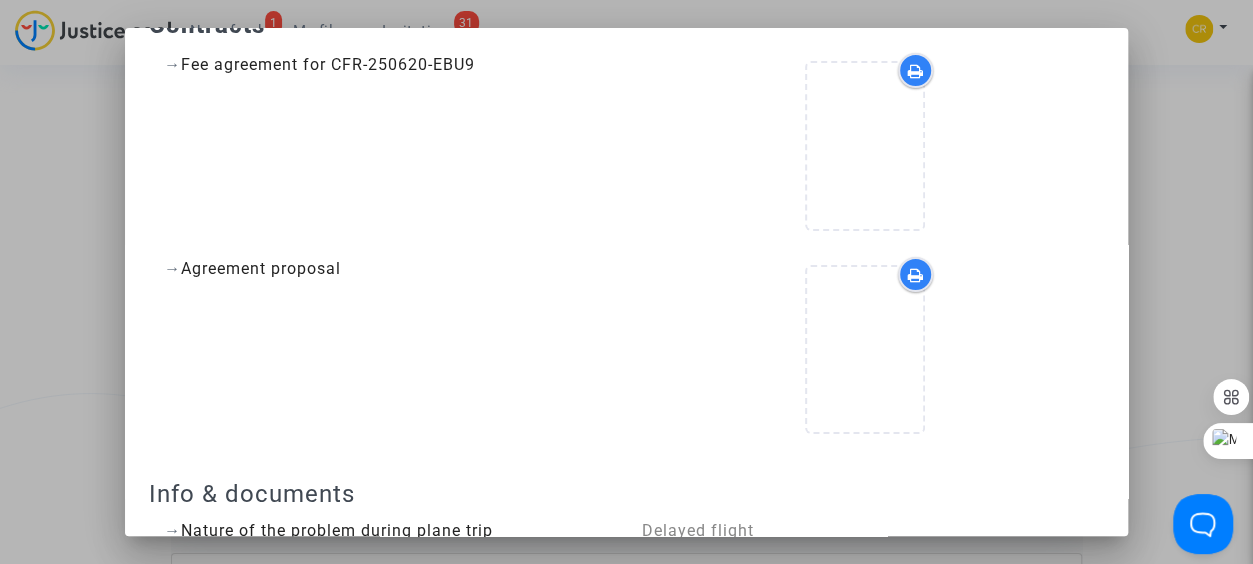 scroll, scrollTop: 0, scrollLeft: 0, axis: both 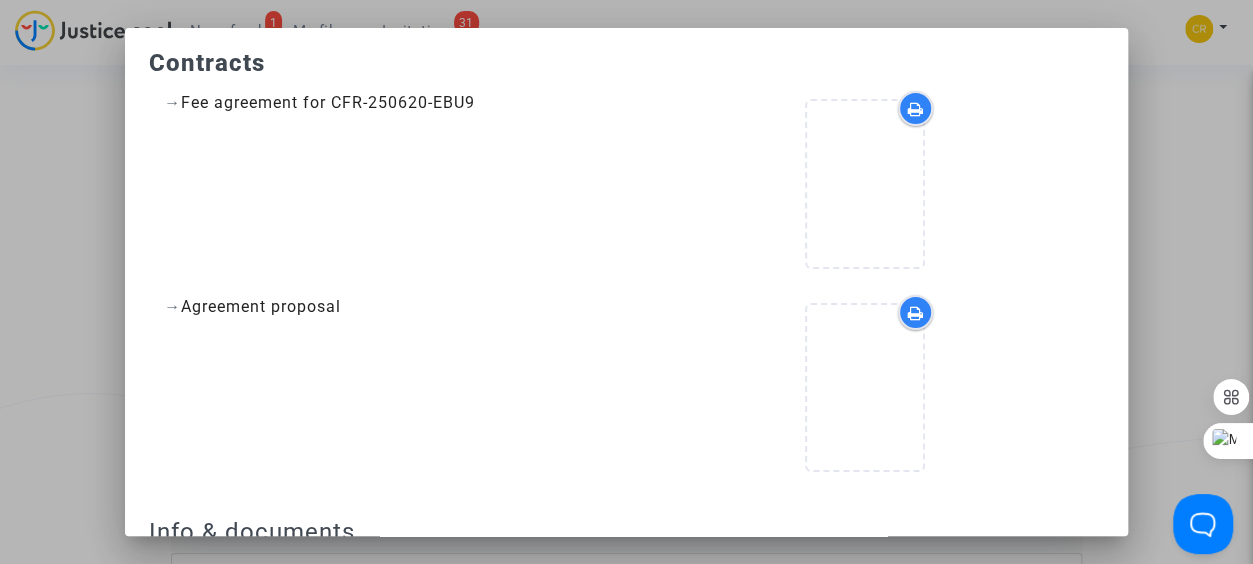 click at bounding box center [626, 282] 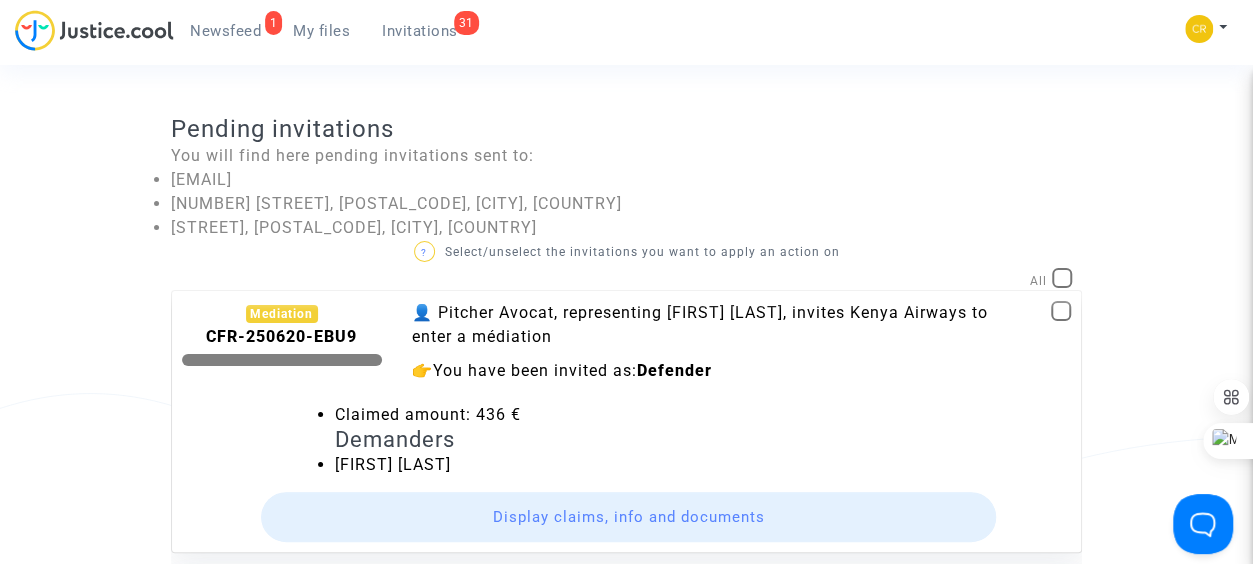 scroll, scrollTop: 0, scrollLeft: 0, axis: both 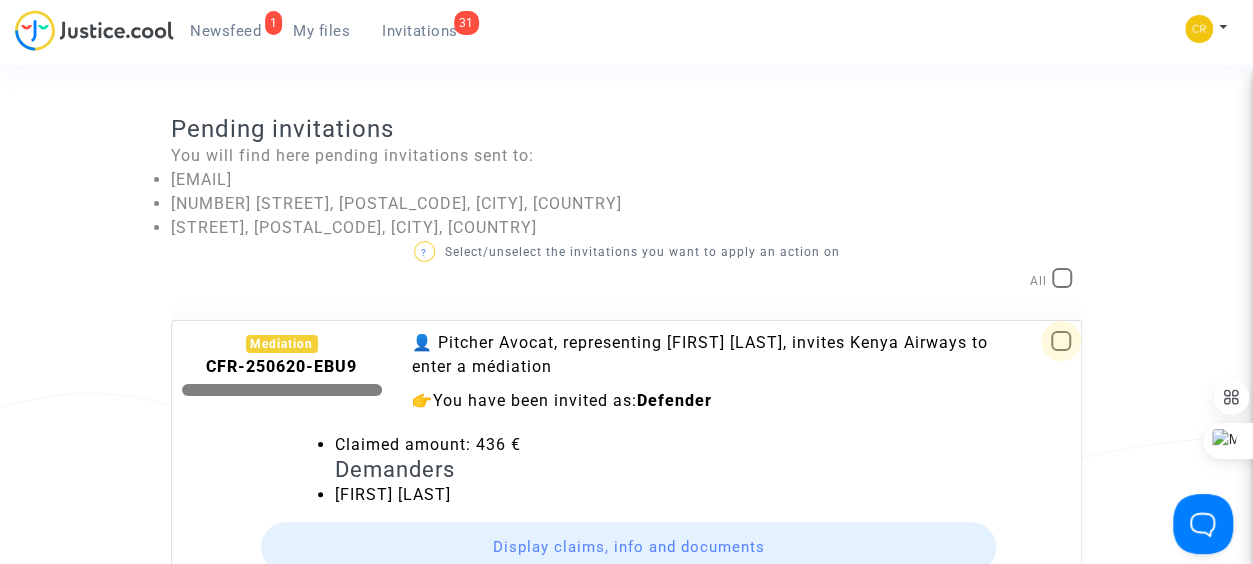 click at bounding box center [1061, 341] 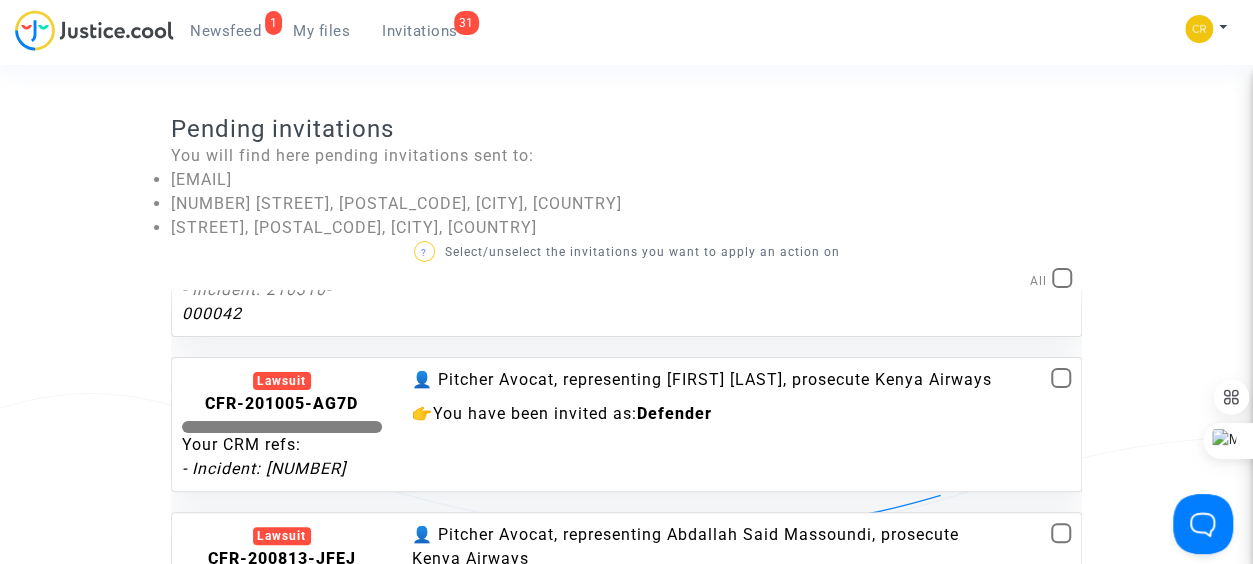 scroll, scrollTop: 4063, scrollLeft: 0, axis: vertical 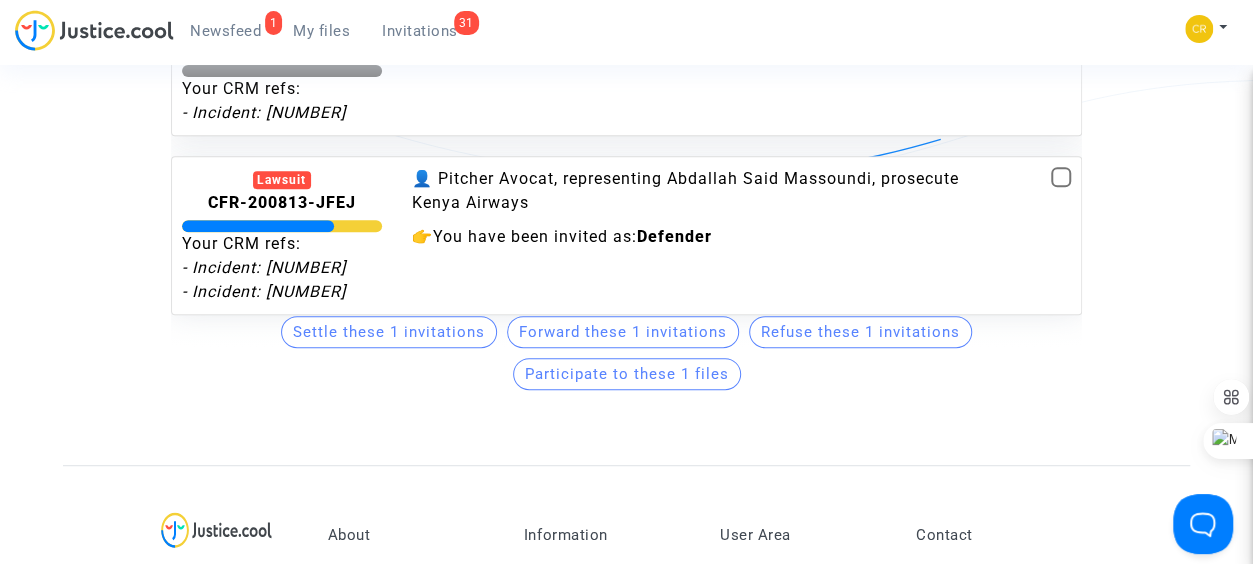 click on "Participate to these
1 files" at bounding box center [389, 332] 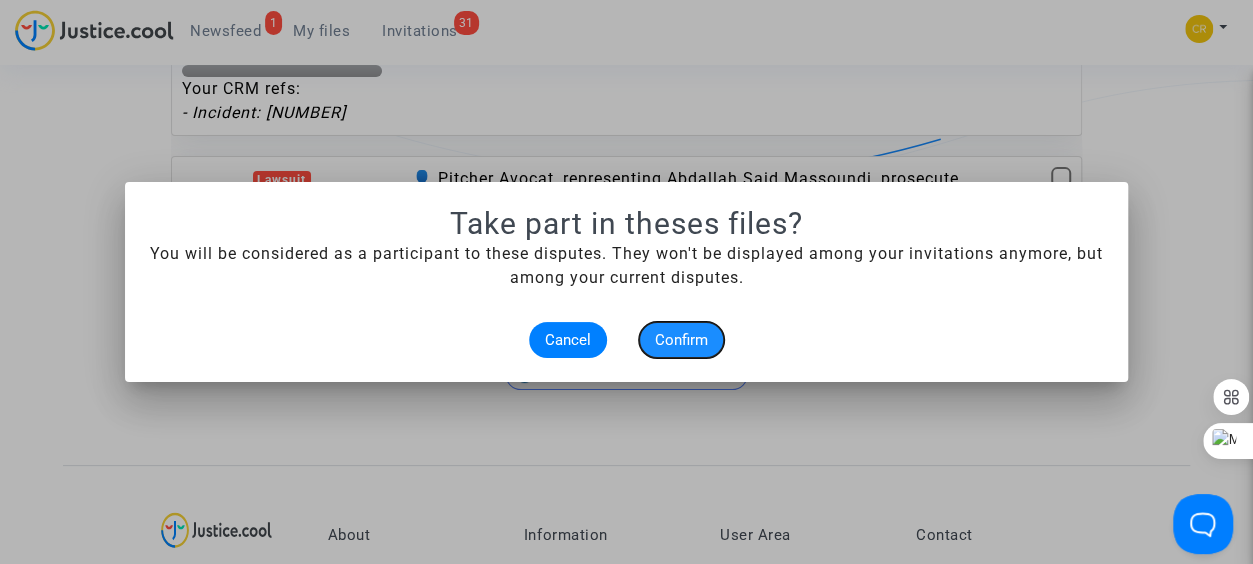 click on "Confirm" at bounding box center (681, 340) 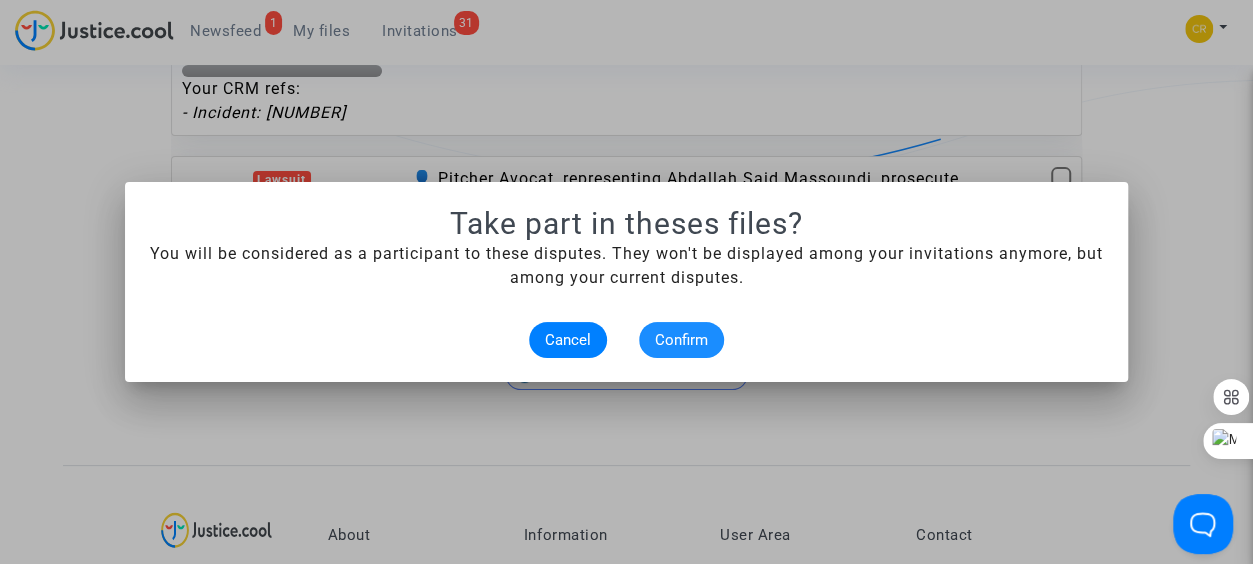 scroll, scrollTop: 356, scrollLeft: 0, axis: vertical 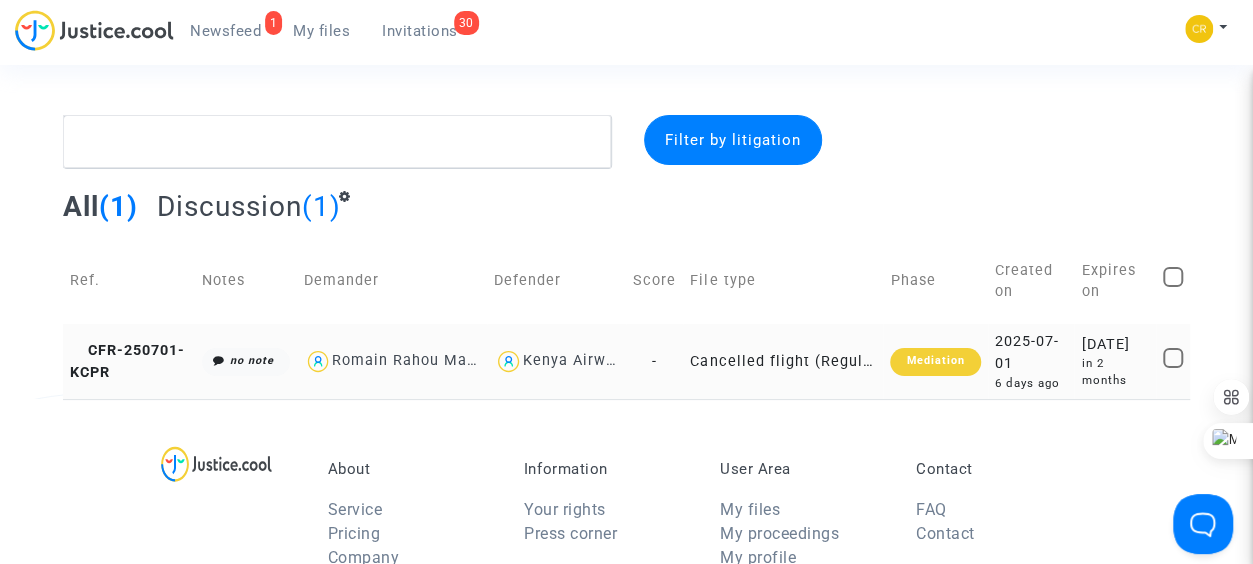 click on "Mediation" at bounding box center (935, 362) 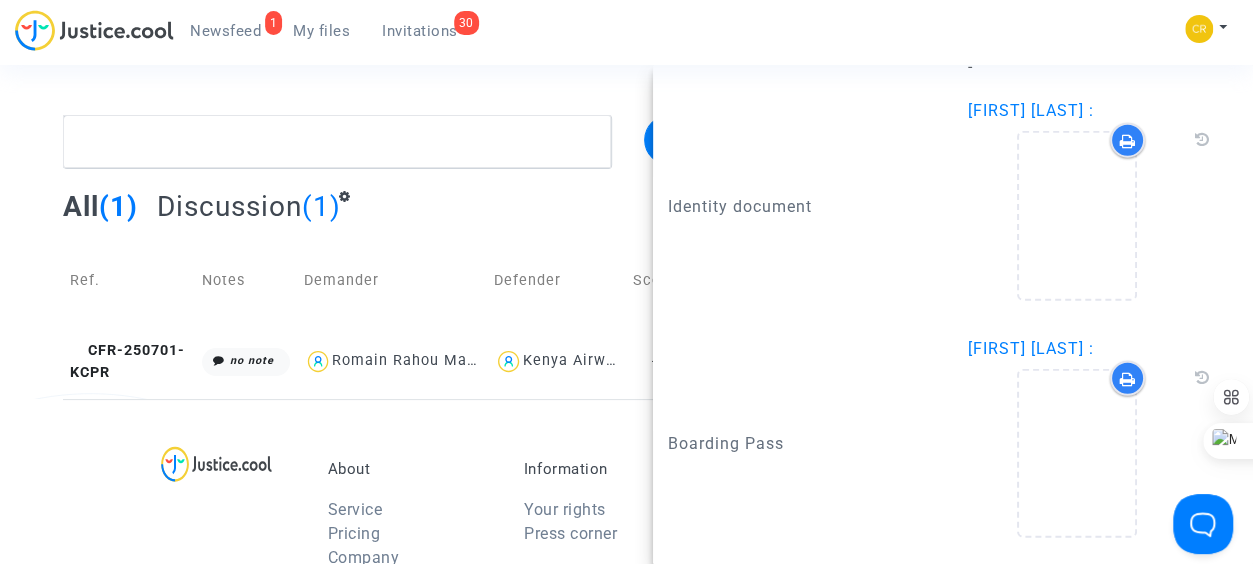 scroll, scrollTop: 2799, scrollLeft: 0, axis: vertical 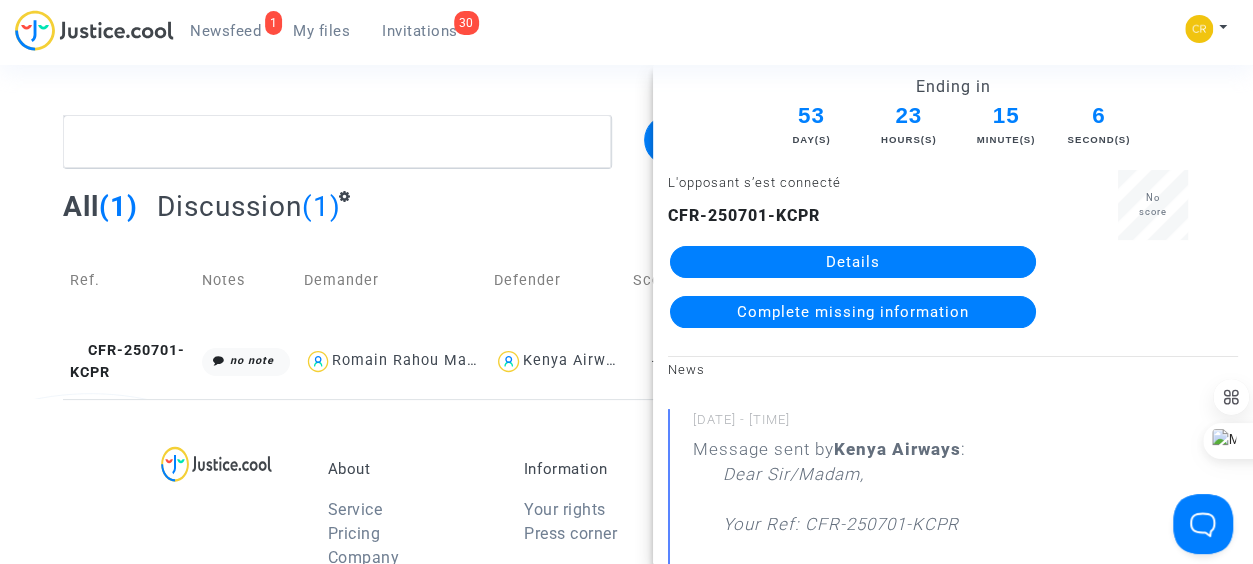 click on "All (1) Discussion (1)" at bounding box center (627, 213) 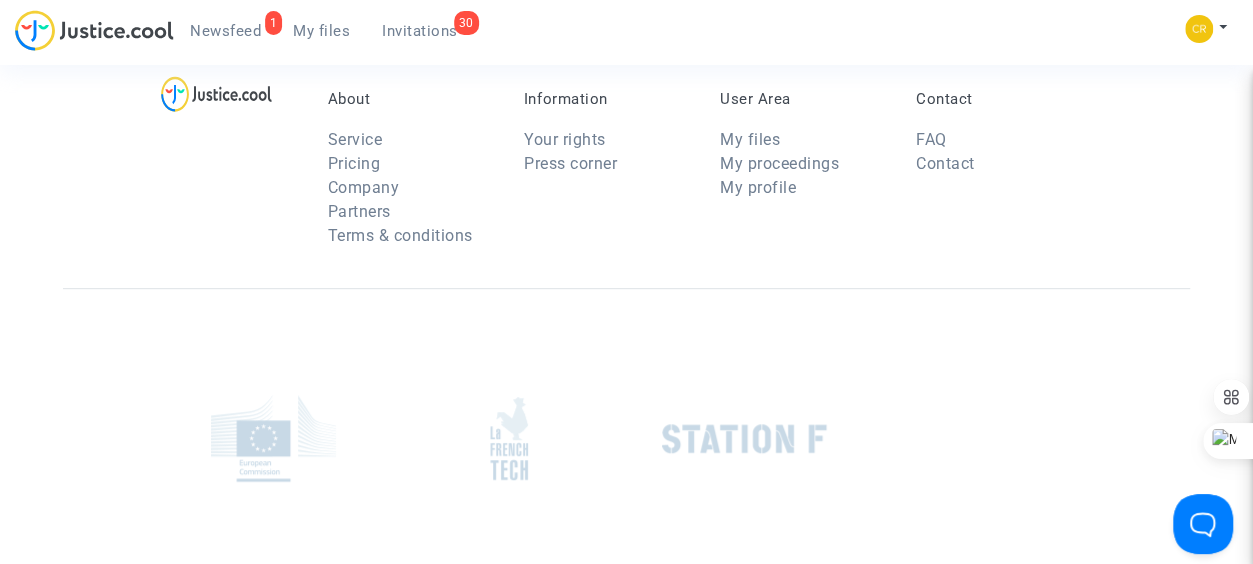 scroll, scrollTop: 0, scrollLeft: 0, axis: both 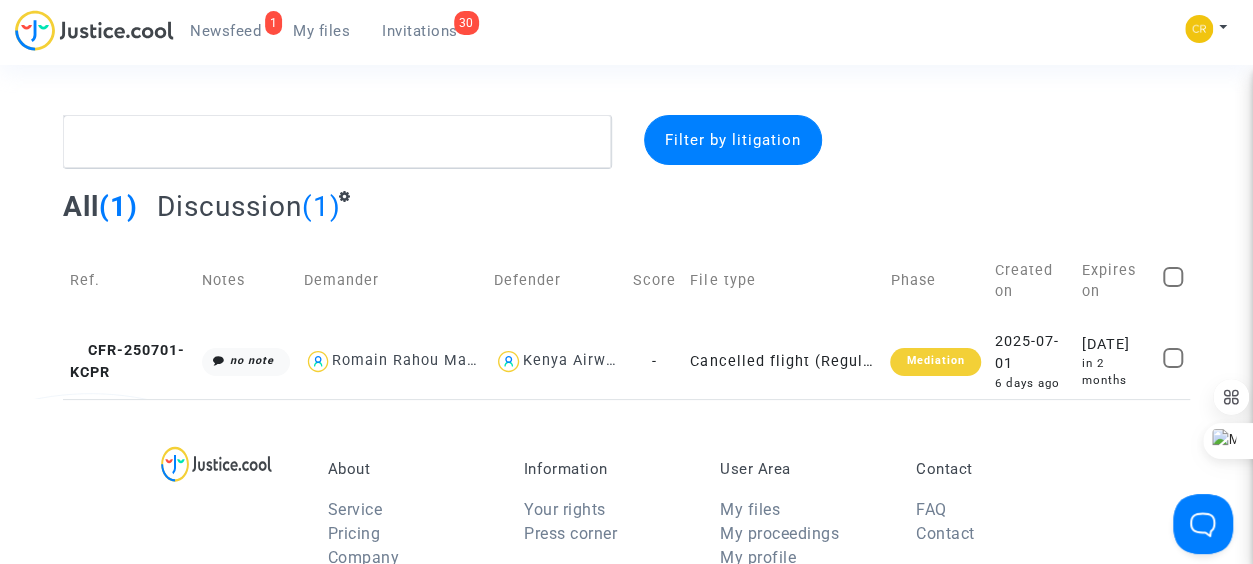 click on "Newsfeed" at bounding box center [225, 31] 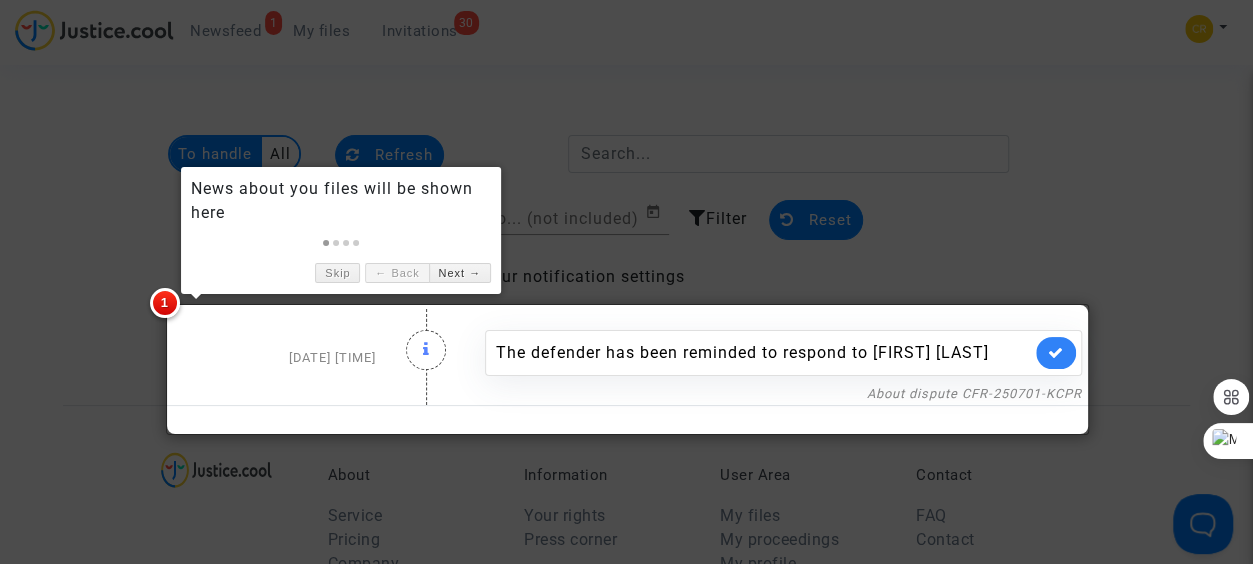 click at bounding box center (626, 282) 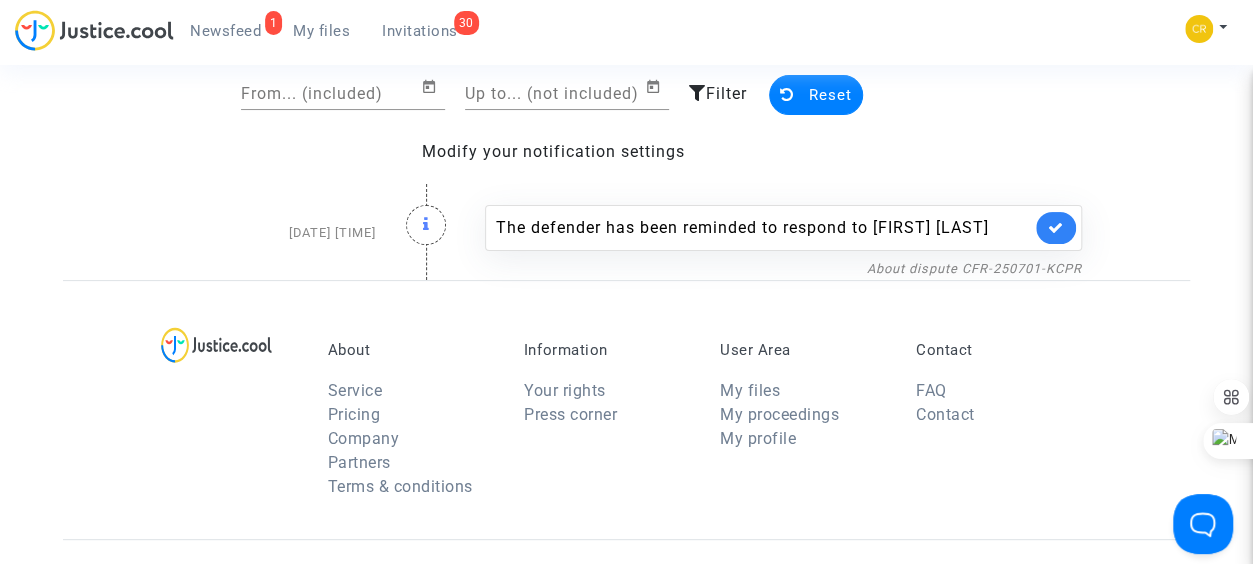 scroll, scrollTop: 124, scrollLeft: 0, axis: vertical 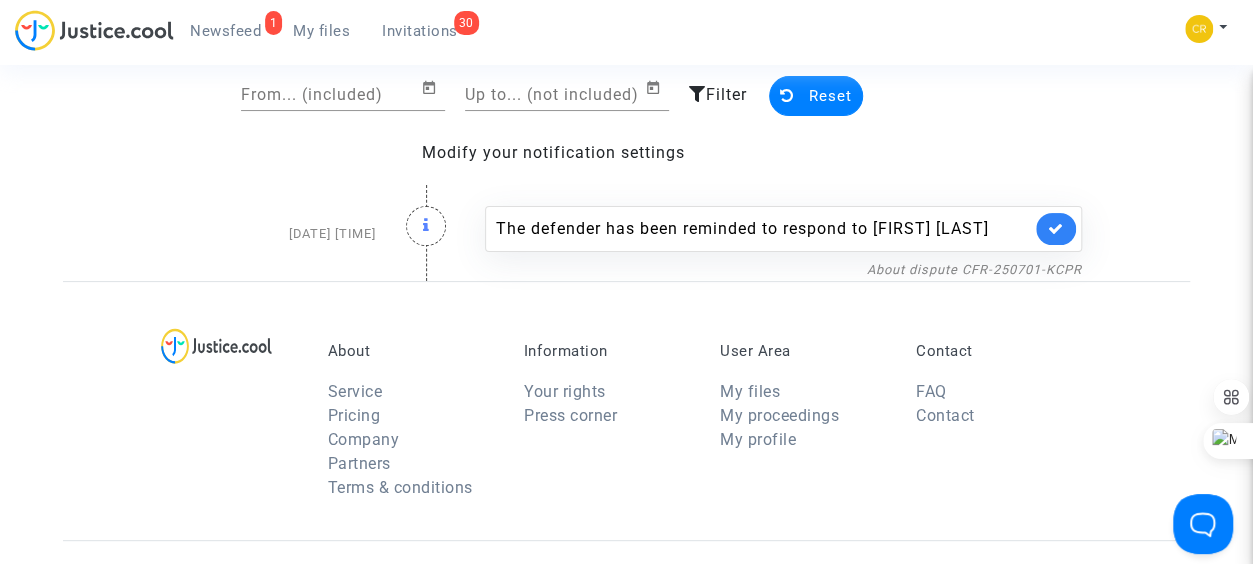 click on "The defender has been reminded to respond to [FIRST] [LAST]" at bounding box center [763, 229] 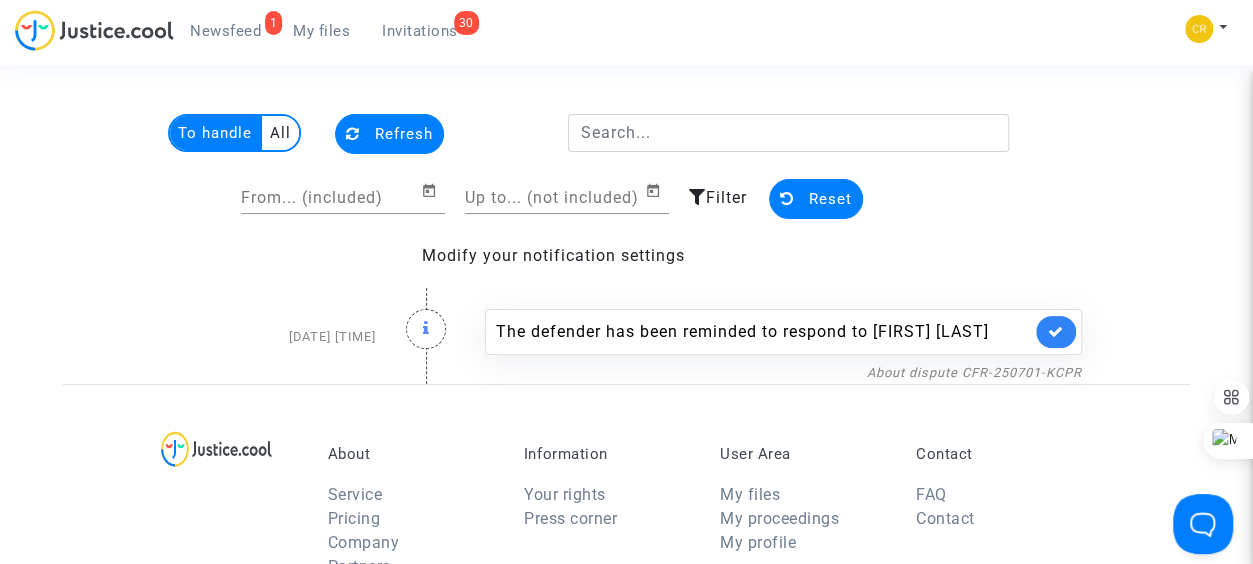 scroll, scrollTop: 0, scrollLeft: 0, axis: both 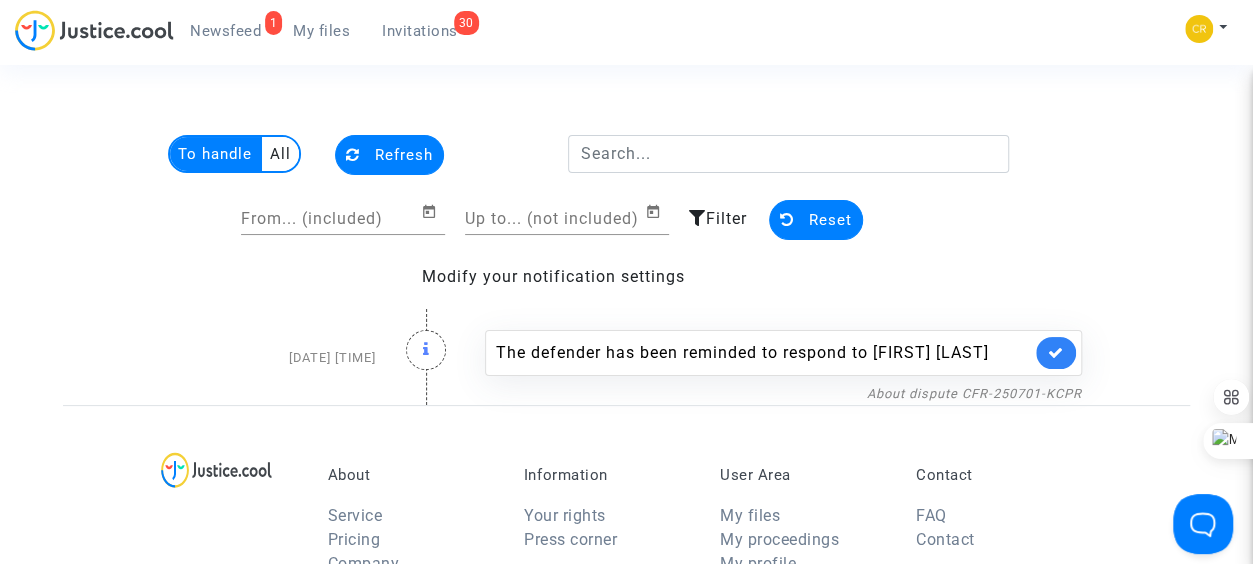 click on "Newsfeed" at bounding box center (225, 31) 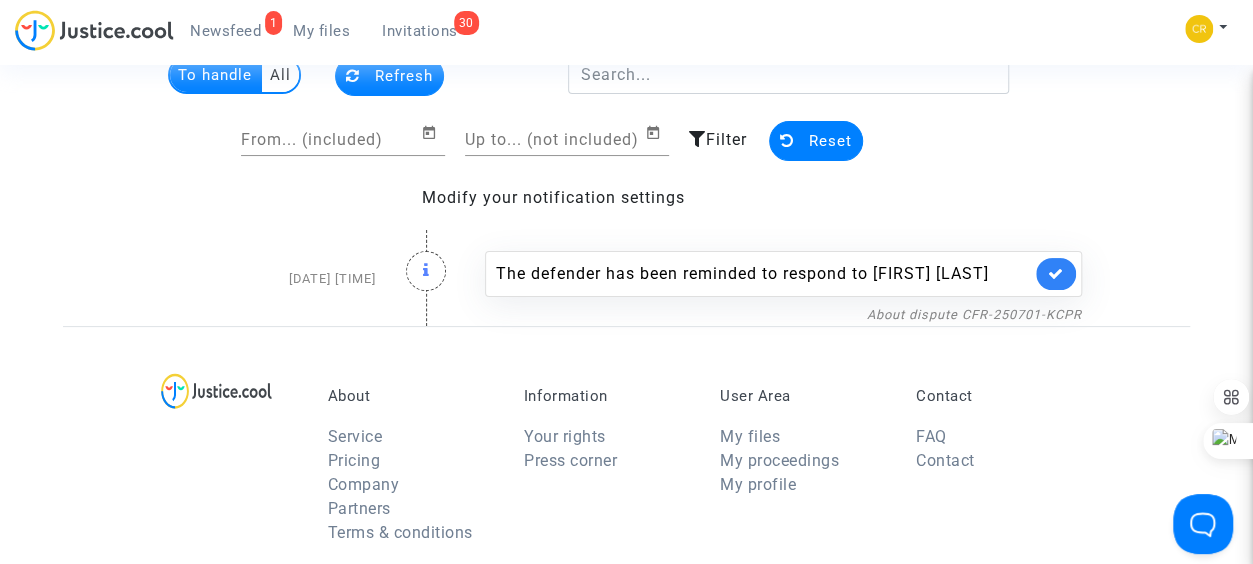 scroll, scrollTop: 80, scrollLeft: 0, axis: vertical 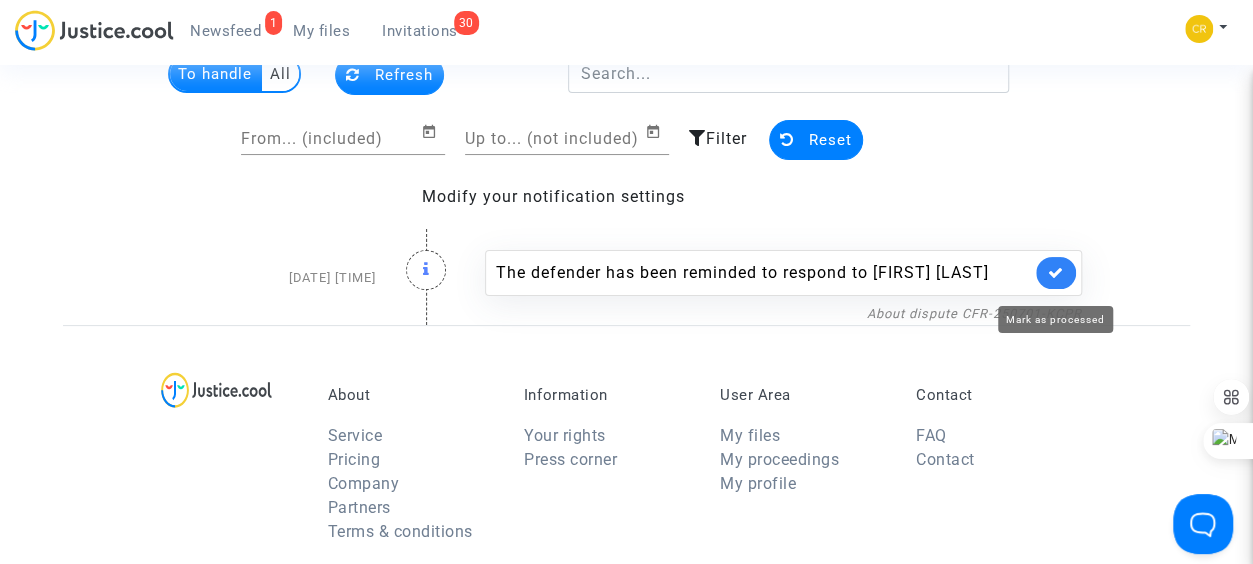 click at bounding box center [1056, 272] 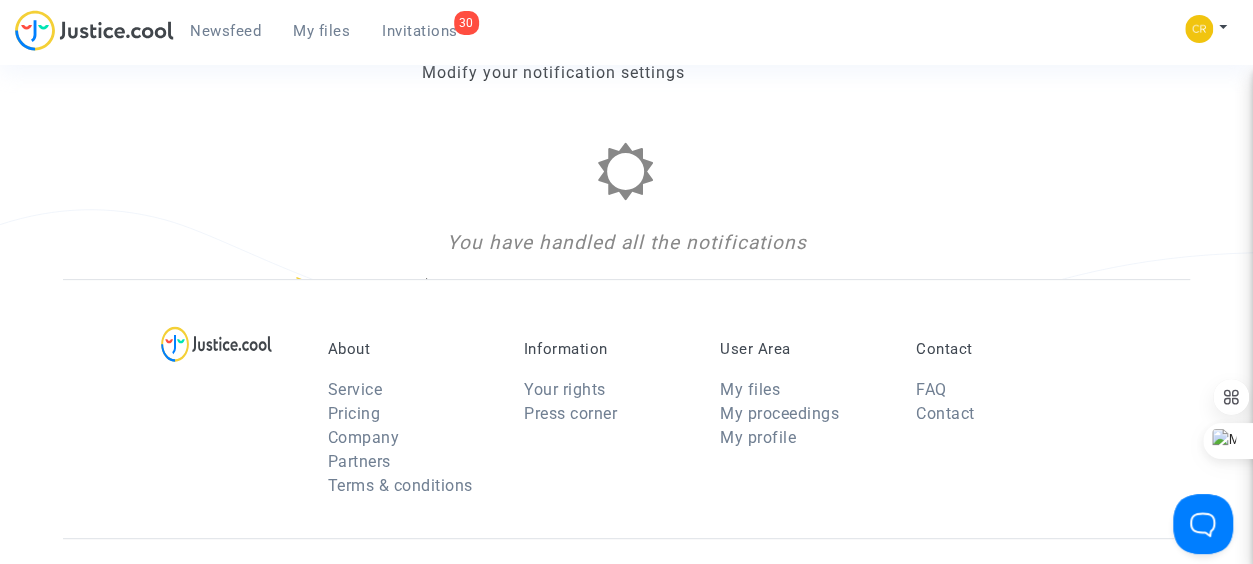 scroll, scrollTop: 0, scrollLeft: 0, axis: both 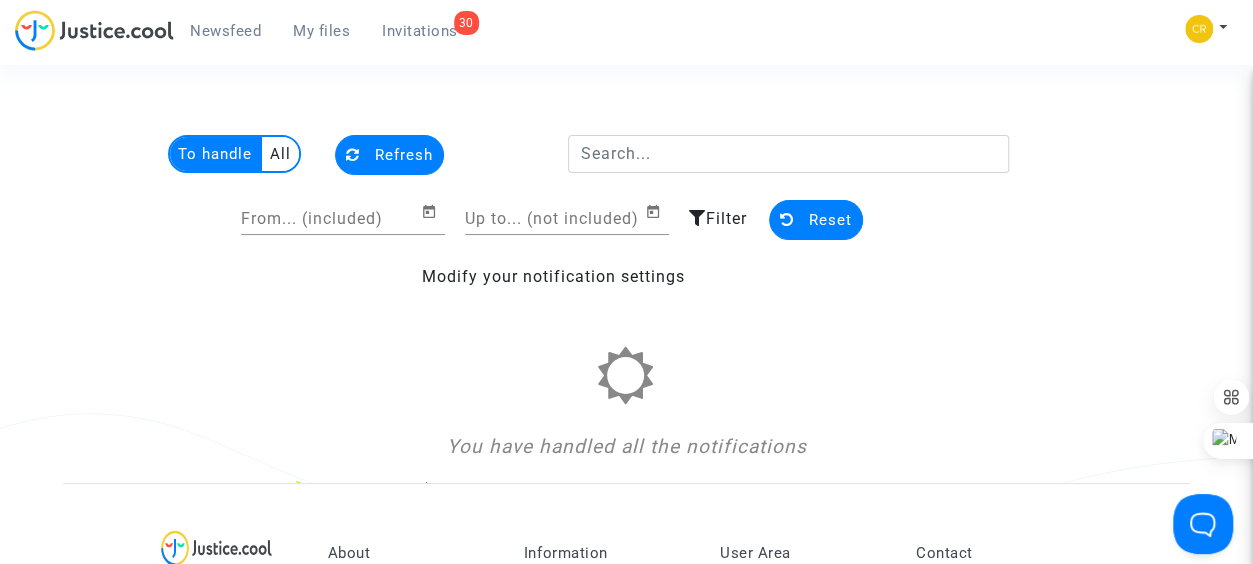 click on "Newsfeed" at bounding box center [225, 31] 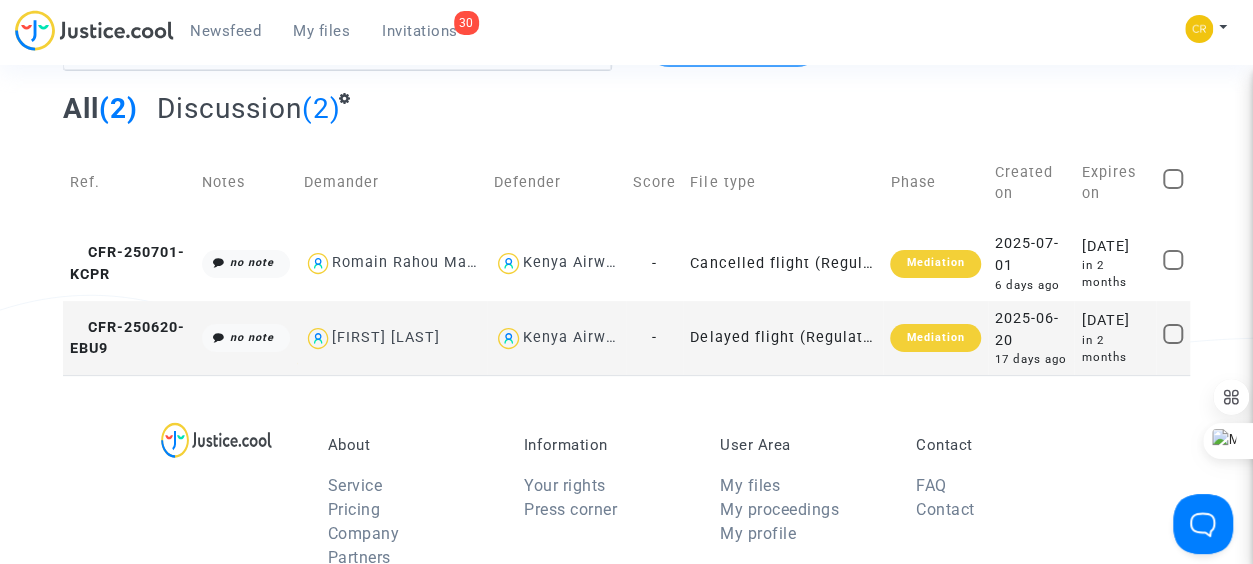 scroll, scrollTop: 100, scrollLeft: 0, axis: vertical 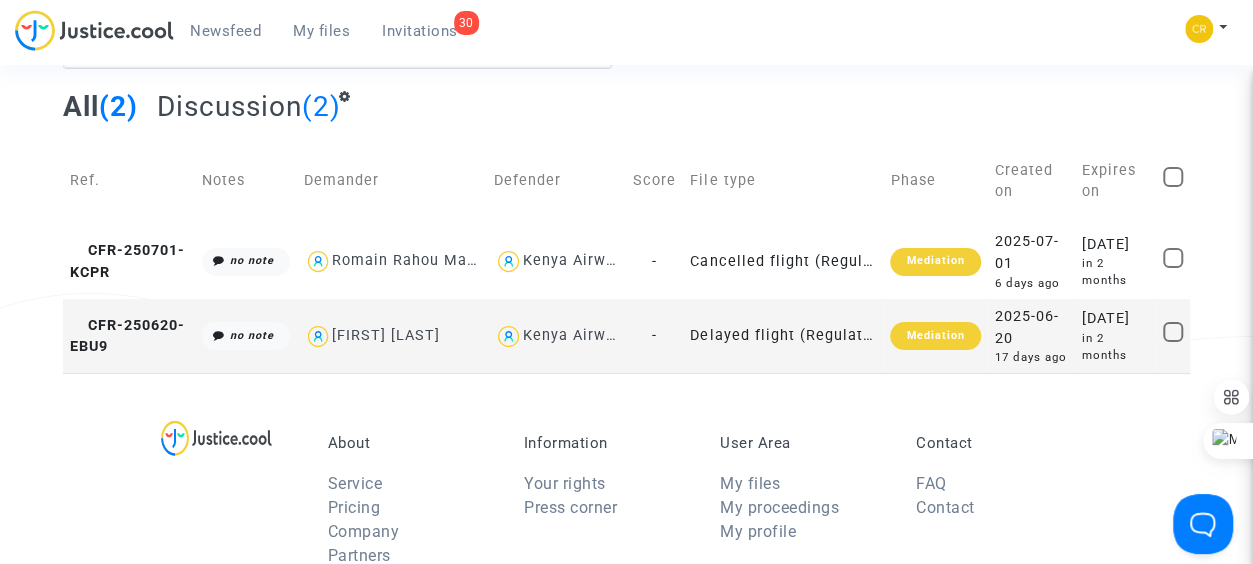 click on "Delayed flight (Regulation EC 261/2004)" at bounding box center [783, 261] 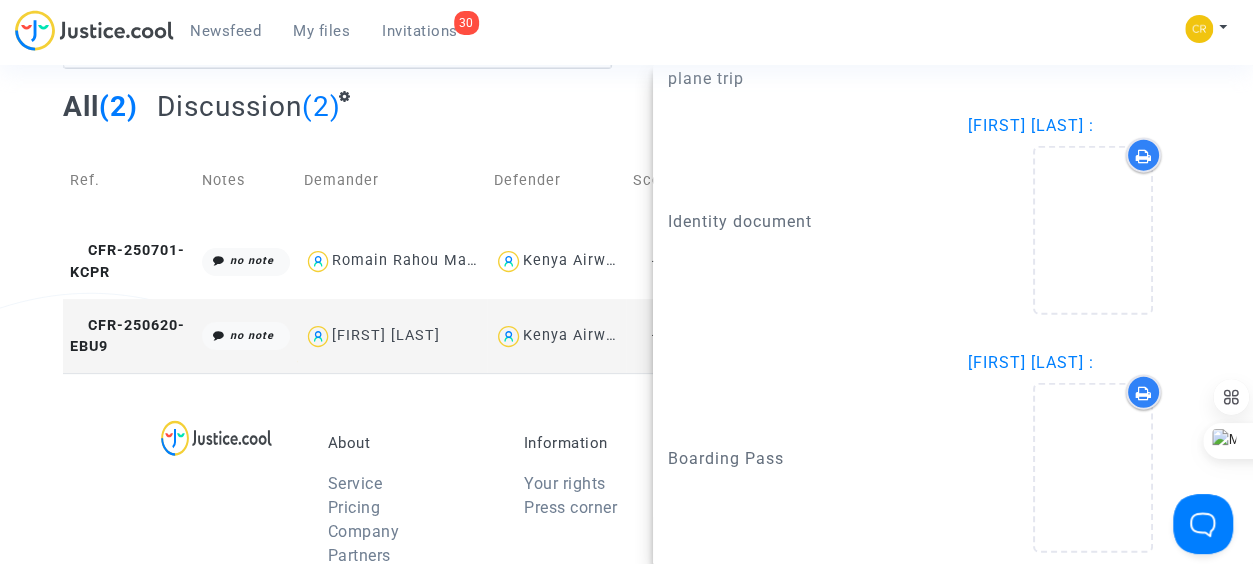 scroll, scrollTop: 2370, scrollLeft: 0, axis: vertical 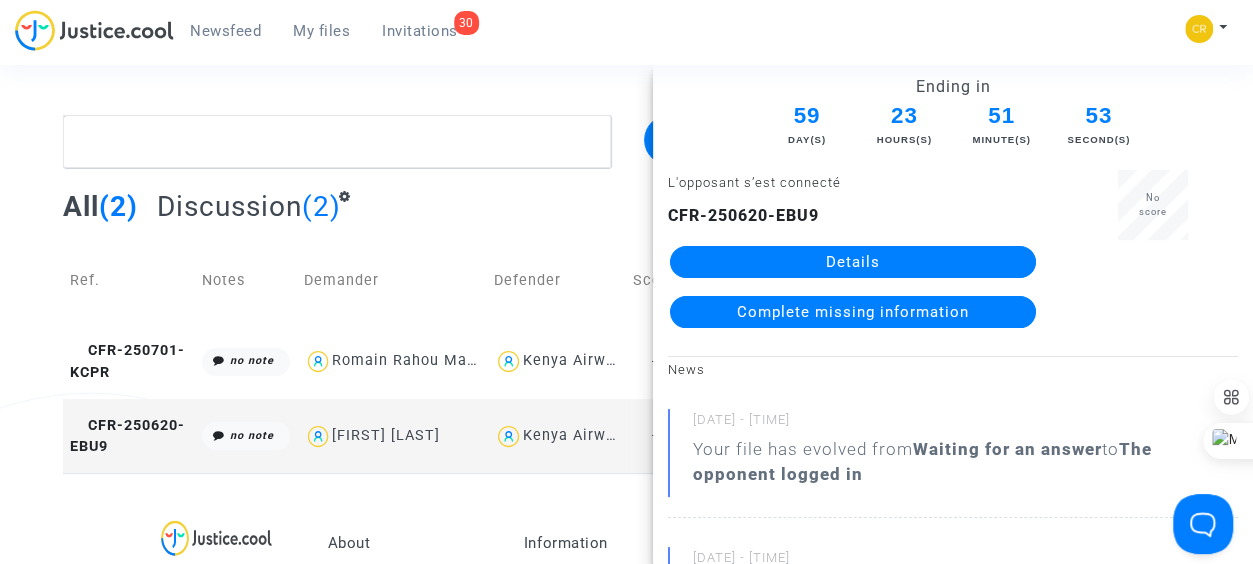 click on "Details" at bounding box center (853, 262) 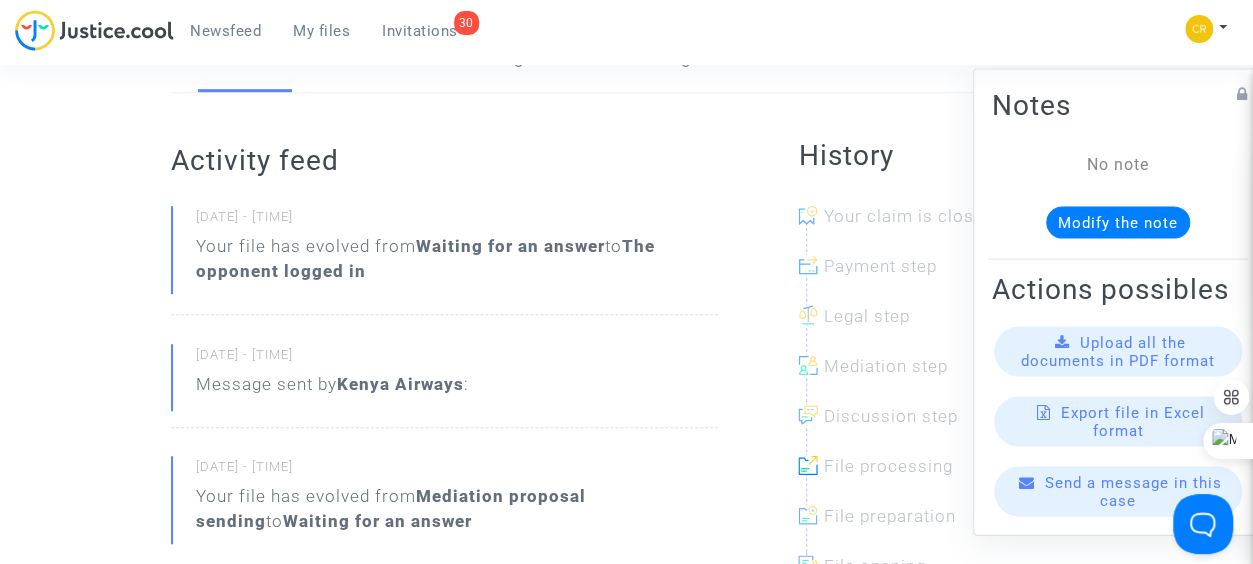 scroll, scrollTop: 501, scrollLeft: 0, axis: vertical 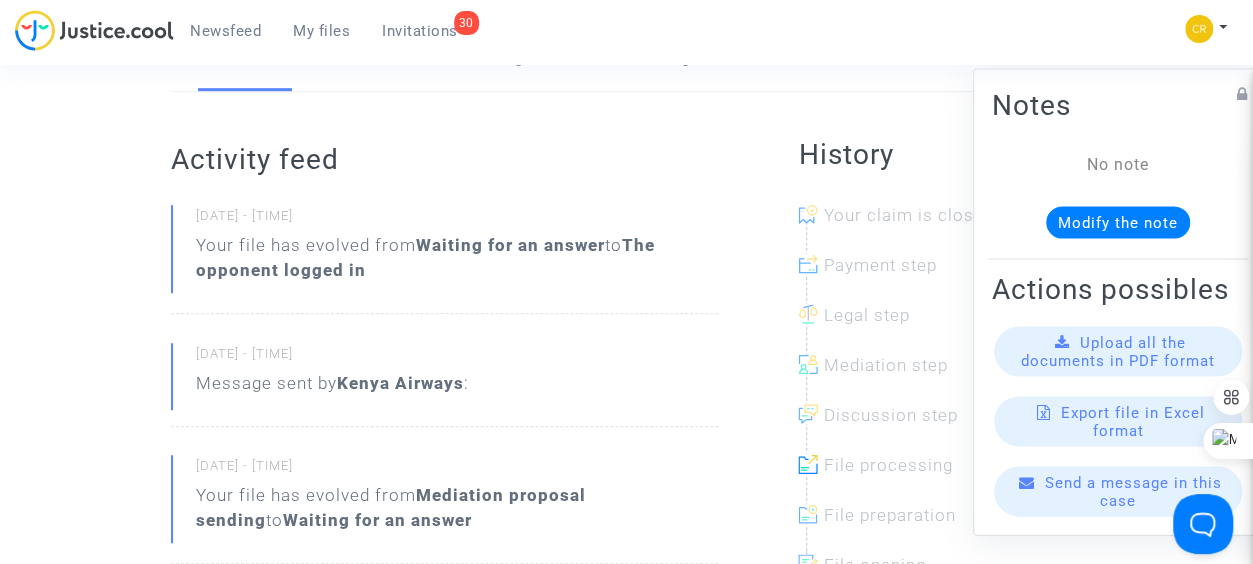 click on "Message sent by  Kenya Airways  :" at bounding box center (457, 263) 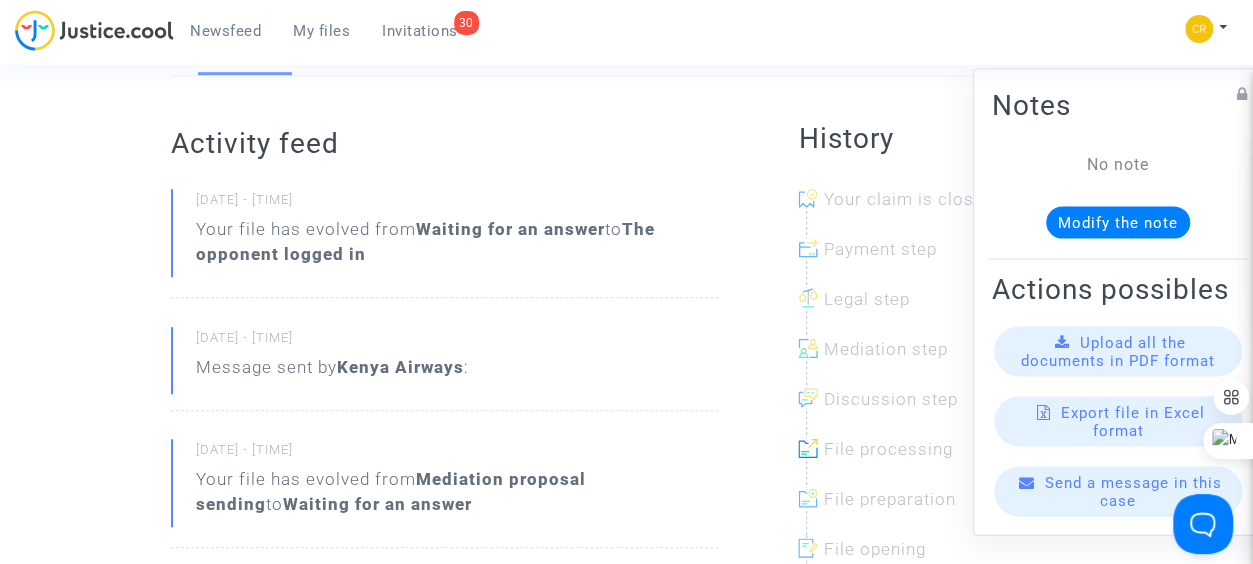 scroll, scrollTop: 512, scrollLeft: 0, axis: vertical 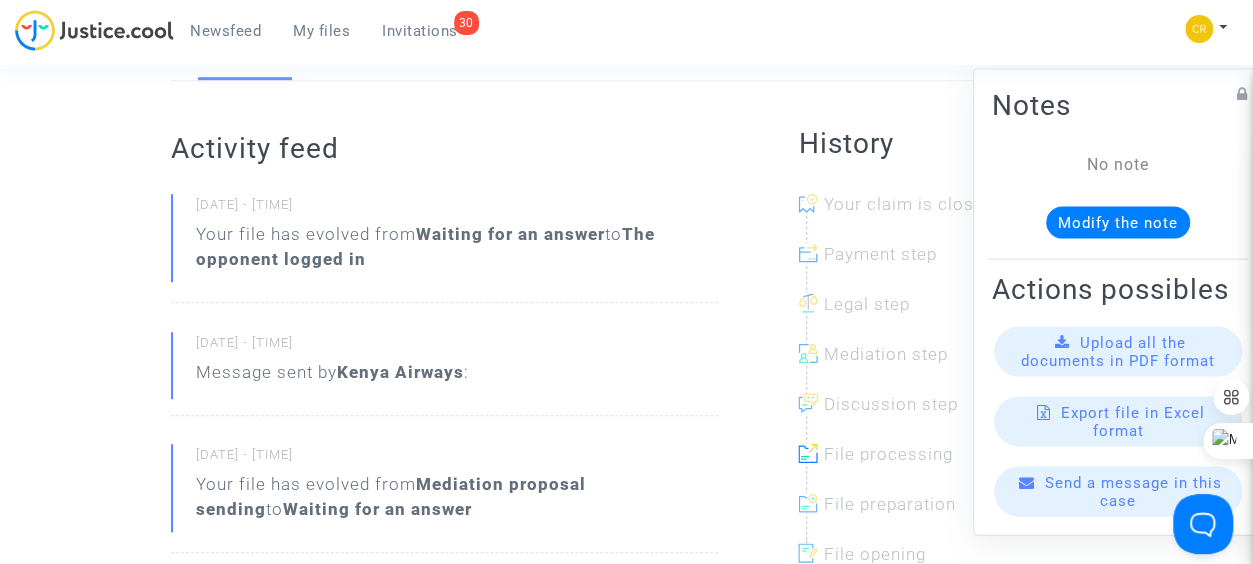 click on "Upload all the documents in PDF format" at bounding box center [1118, 352] 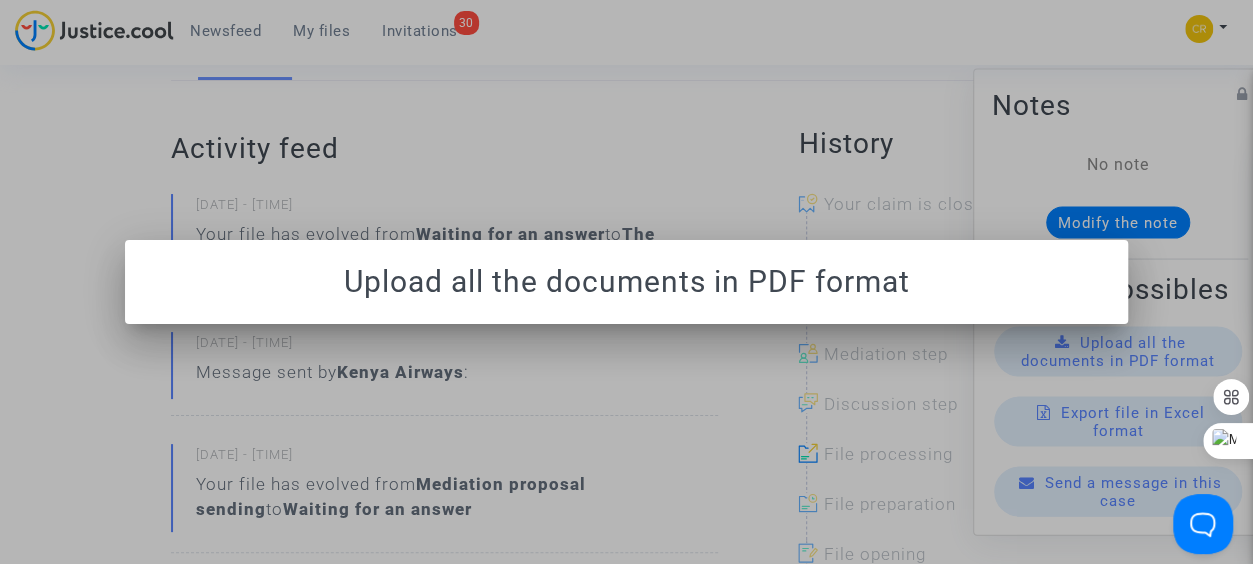 scroll, scrollTop: 0, scrollLeft: 0, axis: both 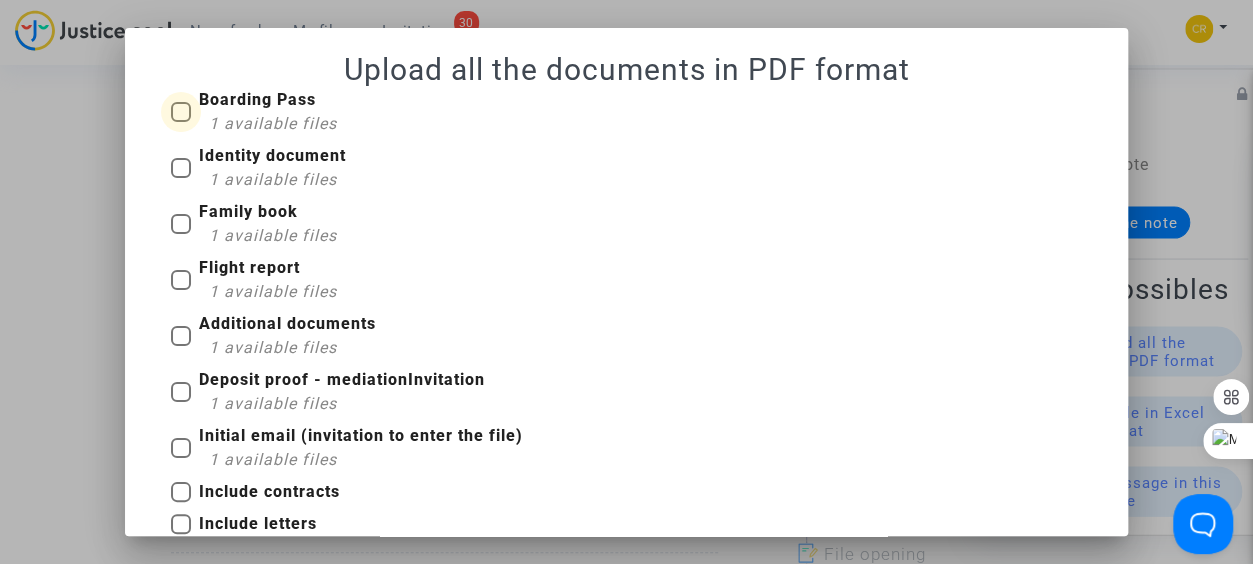 click at bounding box center (181, 112) 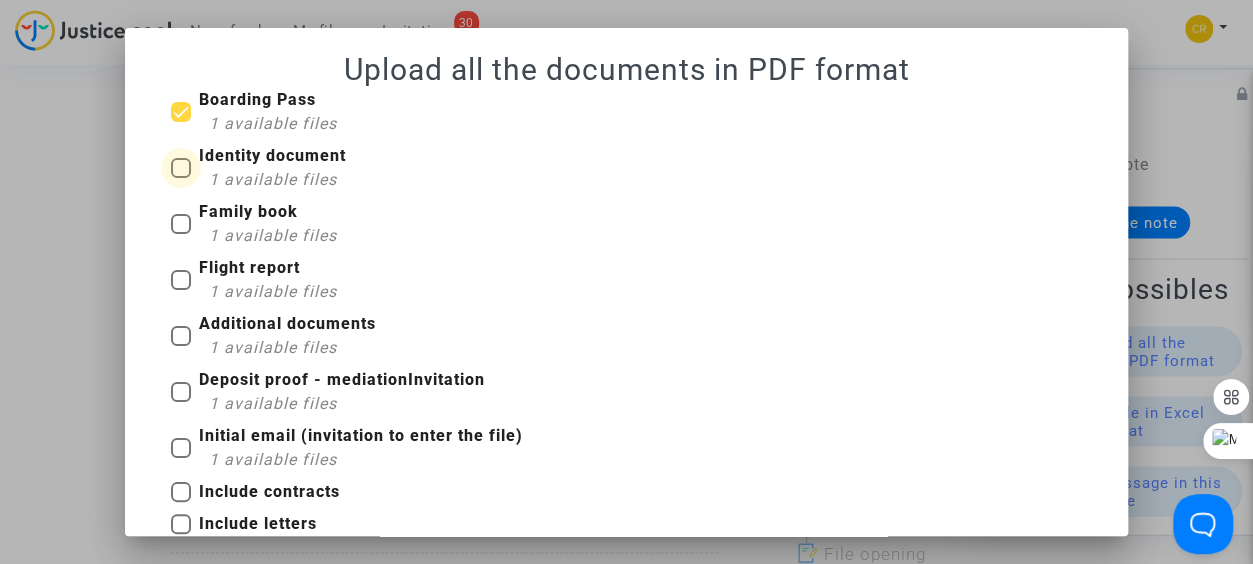 click at bounding box center [181, 168] 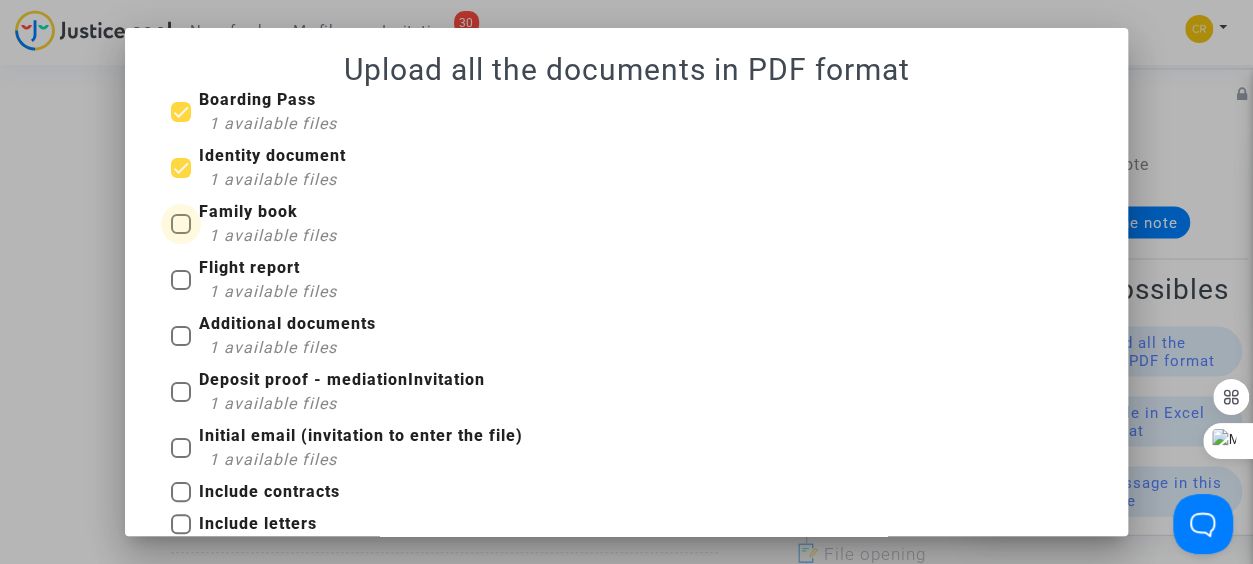 click at bounding box center [181, 224] 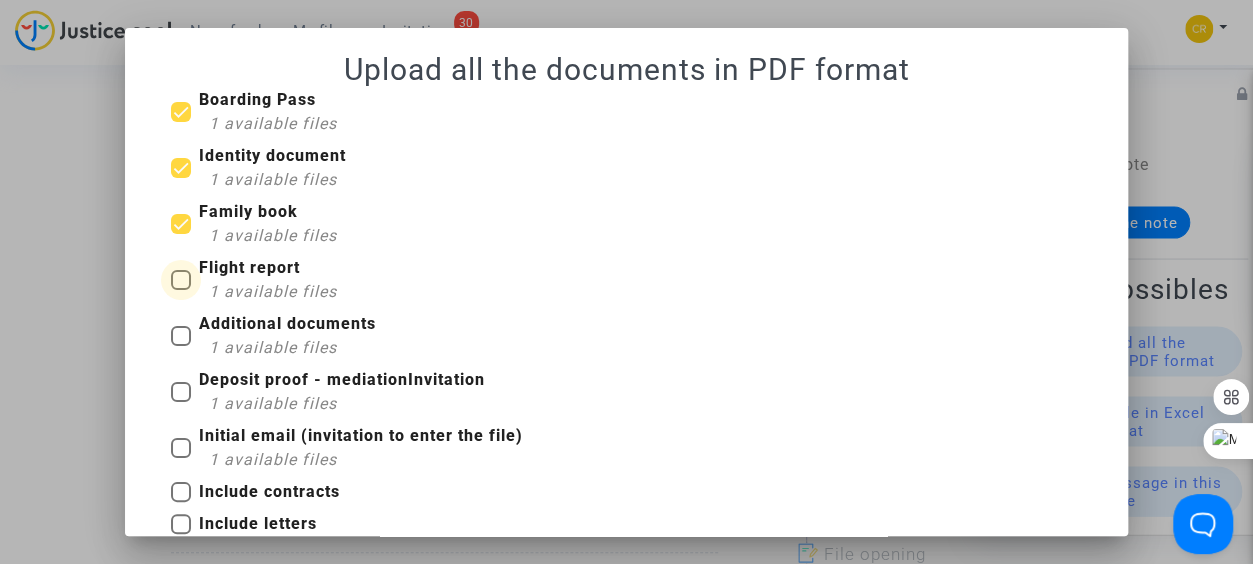 click at bounding box center (181, 280) 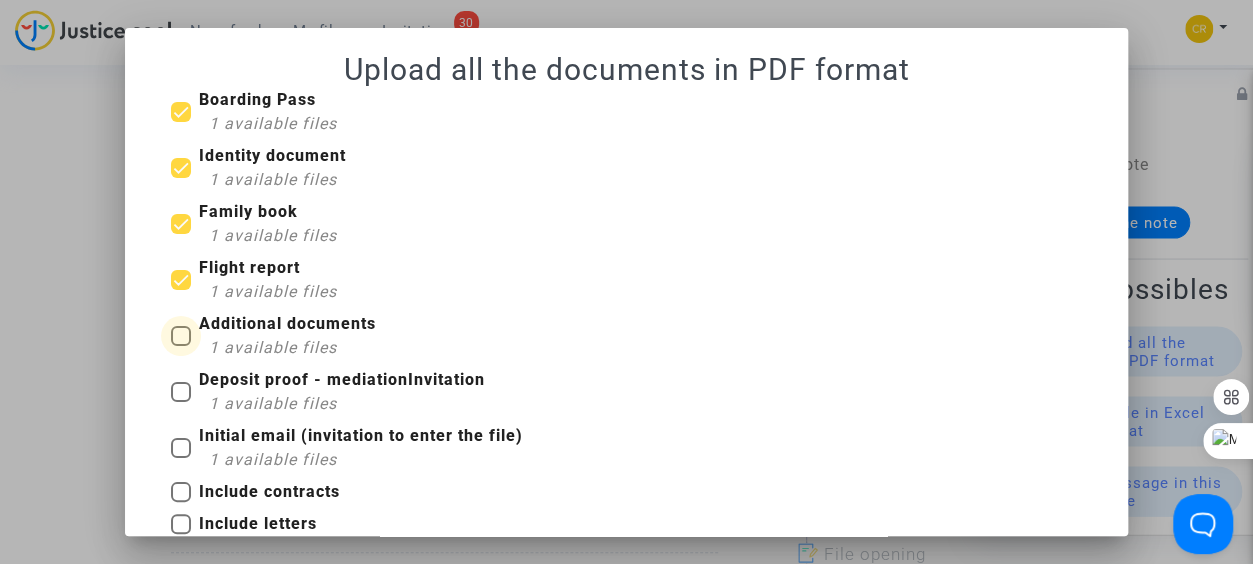 click at bounding box center (181, 336) 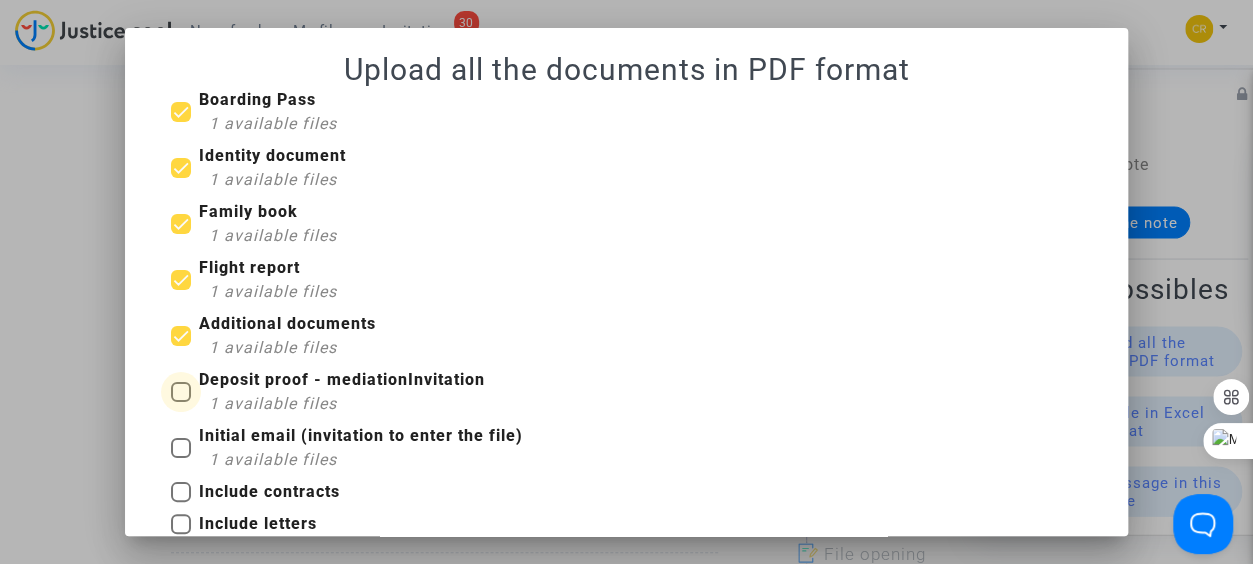 click at bounding box center (181, 392) 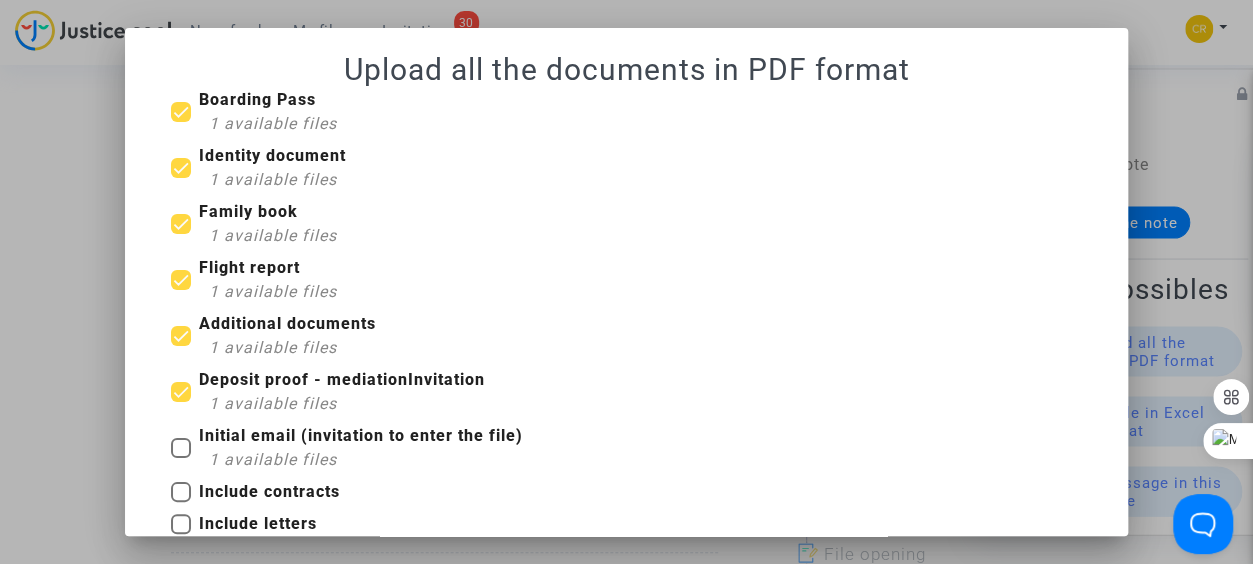 scroll, scrollTop: 70, scrollLeft: 0, axis: vertical 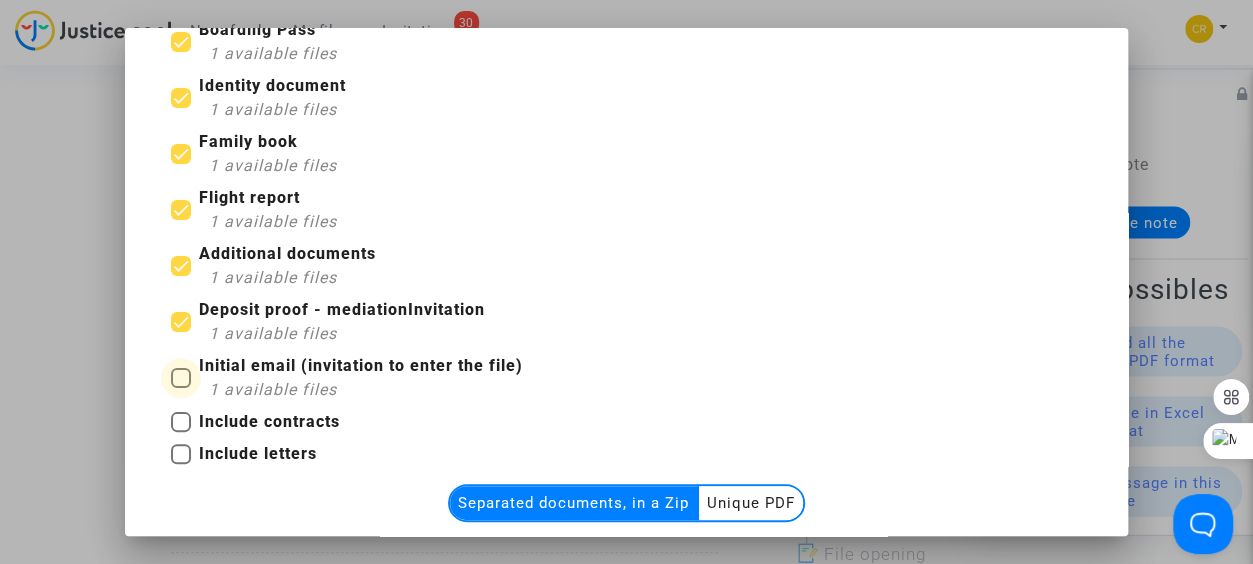 click at bounding box center (181, 378) 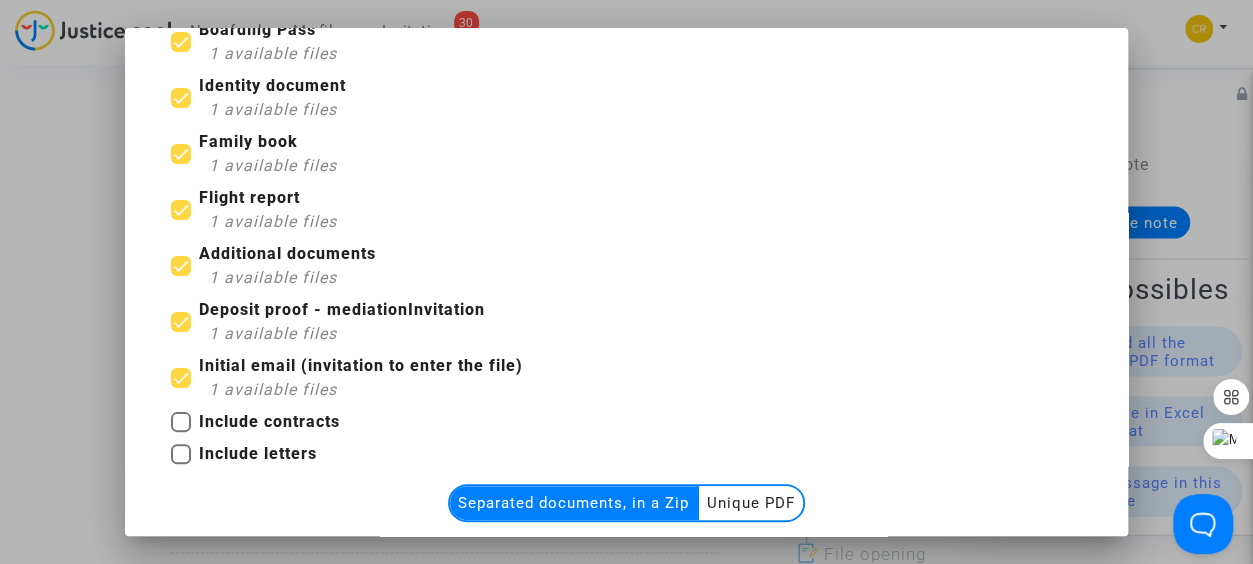 click at bounding box center [181, 422] 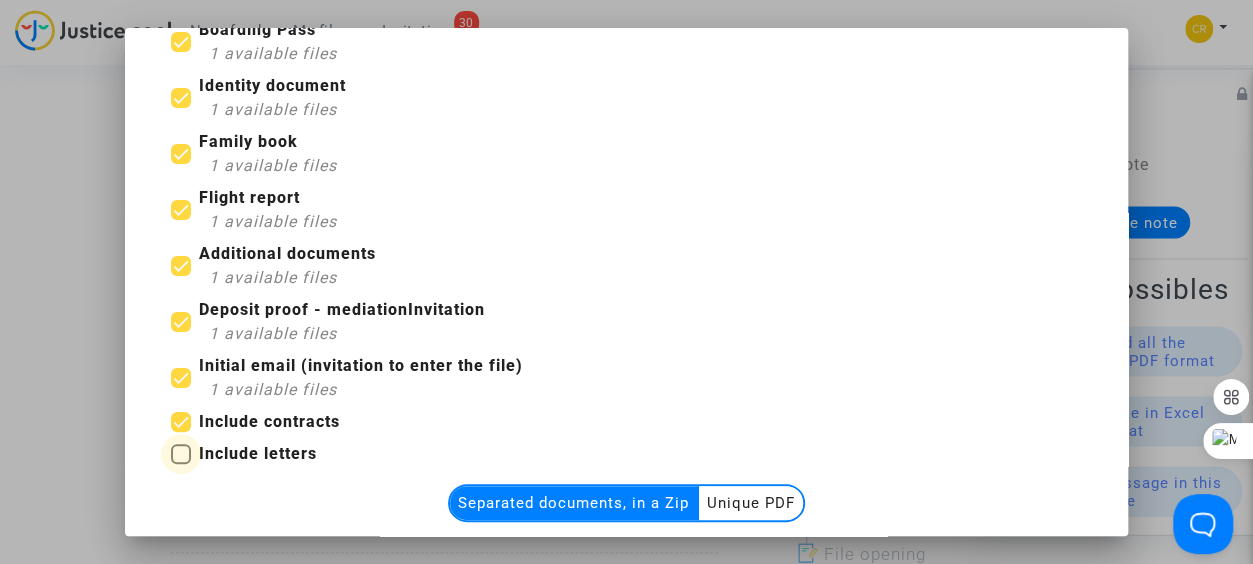 click at bounding box center [181, 454] 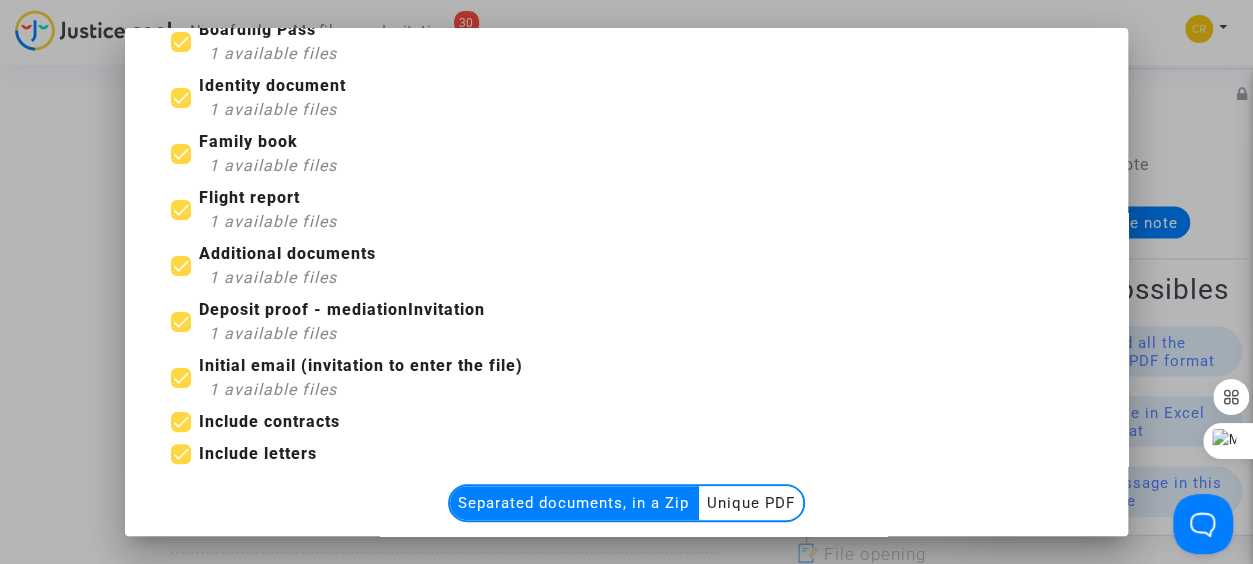 click on "Unique PDF" at bounding box center [751, 503] 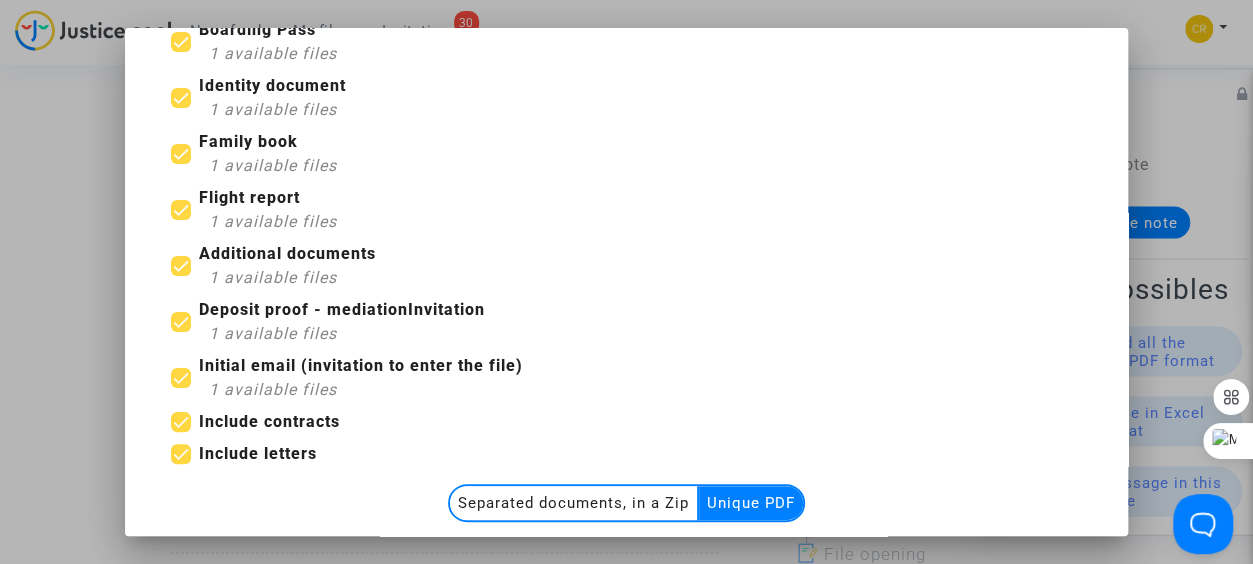 scroll, scrollTop: 184, scrollLeft: 0, axis: vertical 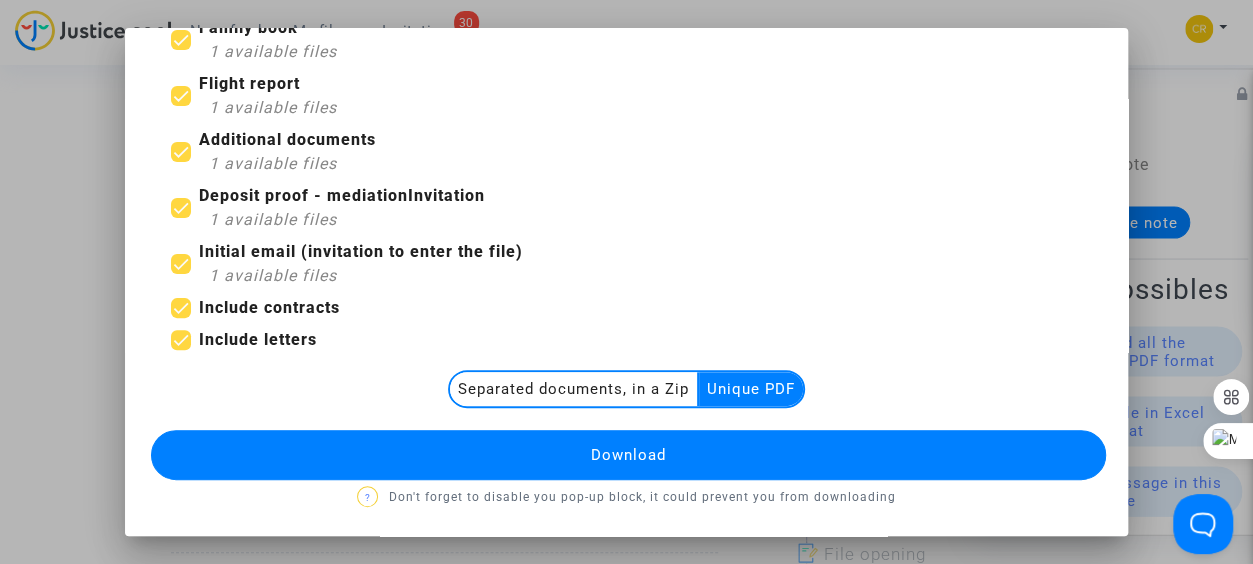 click on "Download" at bounding box center (628, 455) 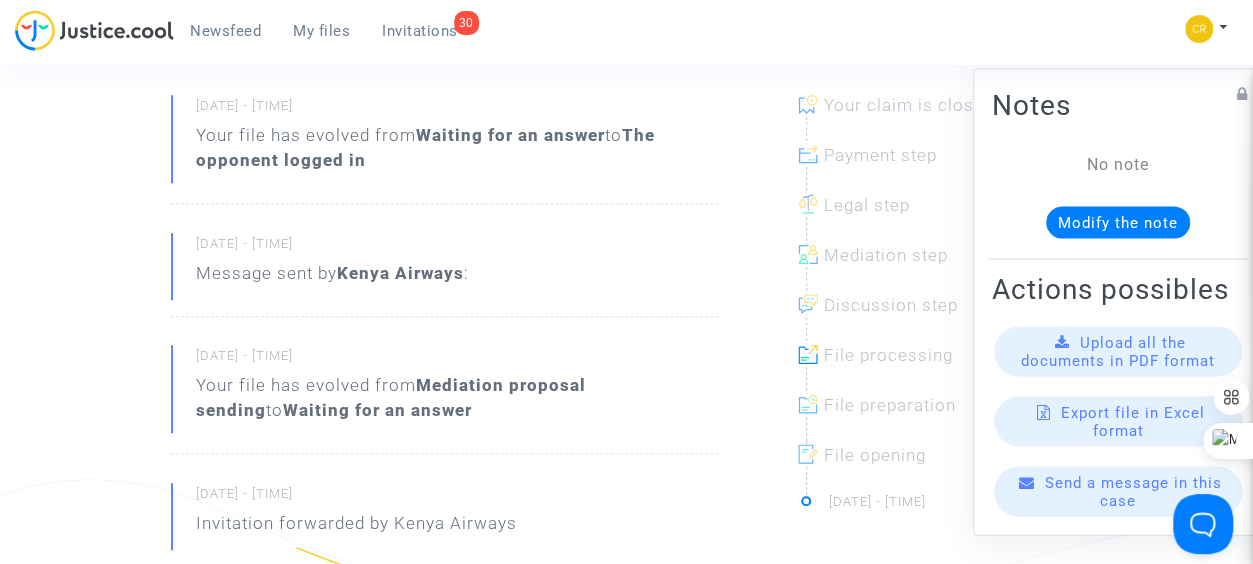 scroll, scrollTop: 612, scrollLeft: 0, axis: vertical 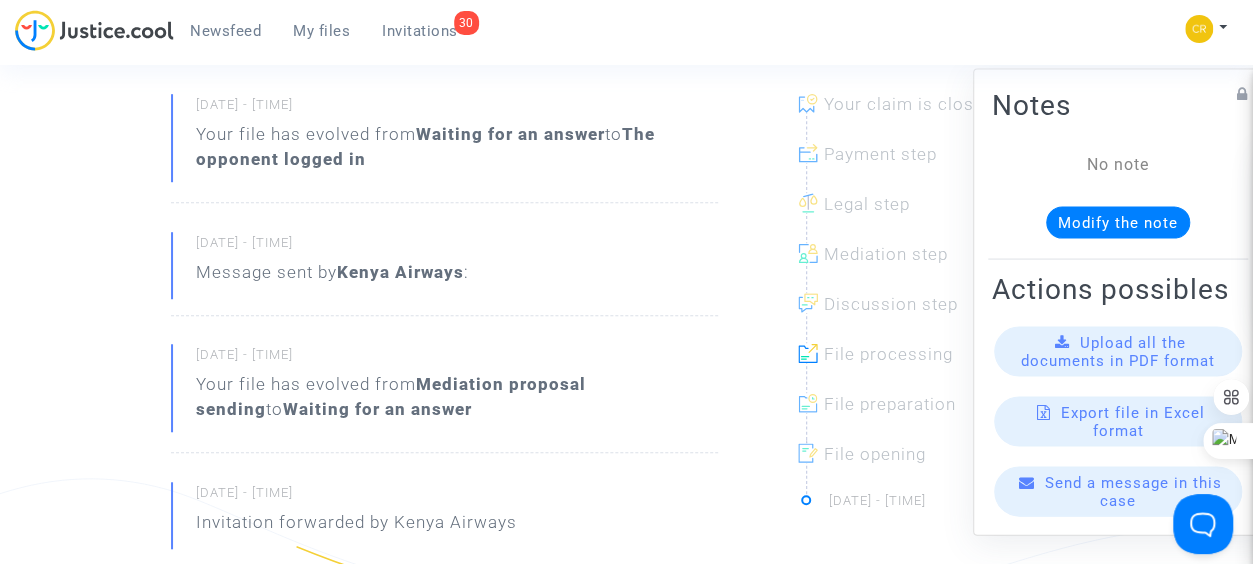 click on "Send a message in this case" at bounding box center [1118, 352] 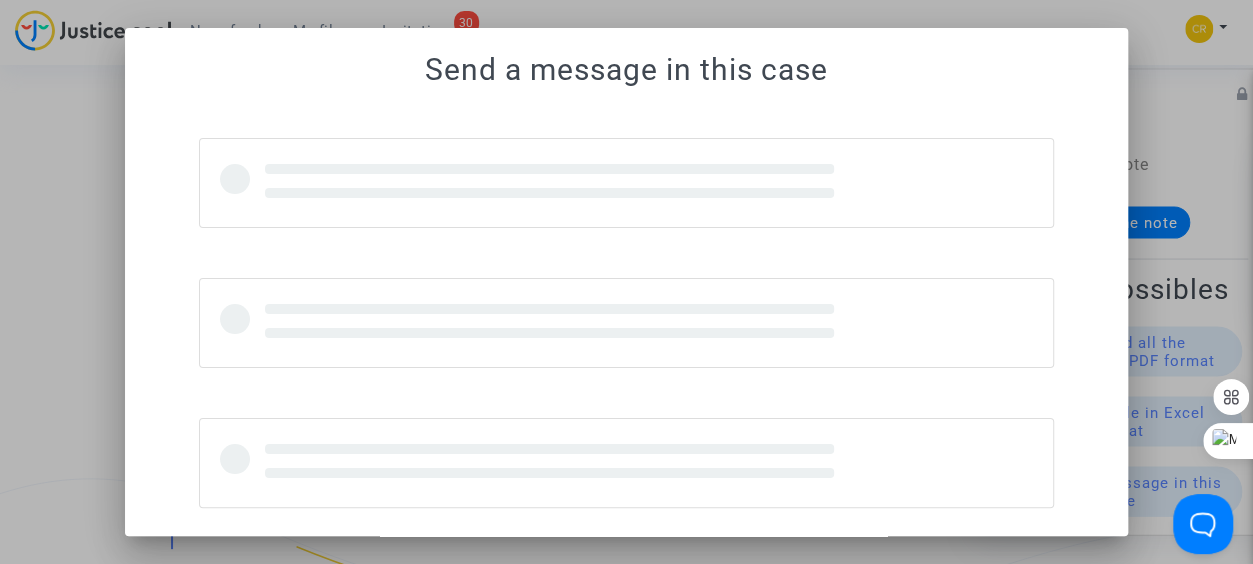 scroll, scrollTop: 0, scrollLeft: 0, axis: both 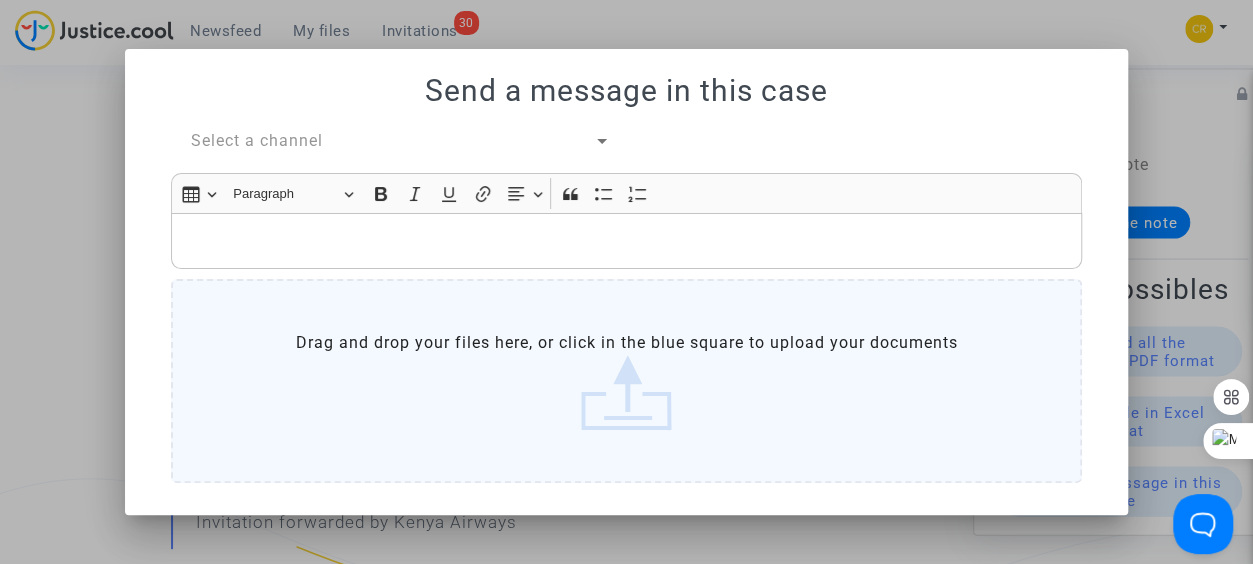 click at bounding box center (627, 240) 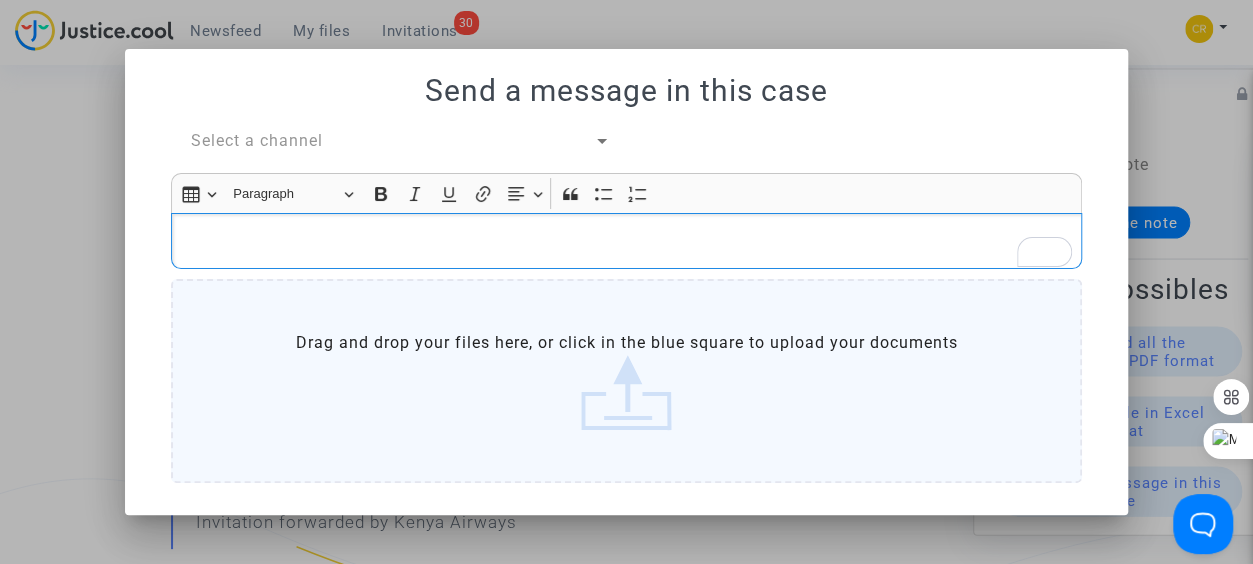 click at bounding box center [626, 282] 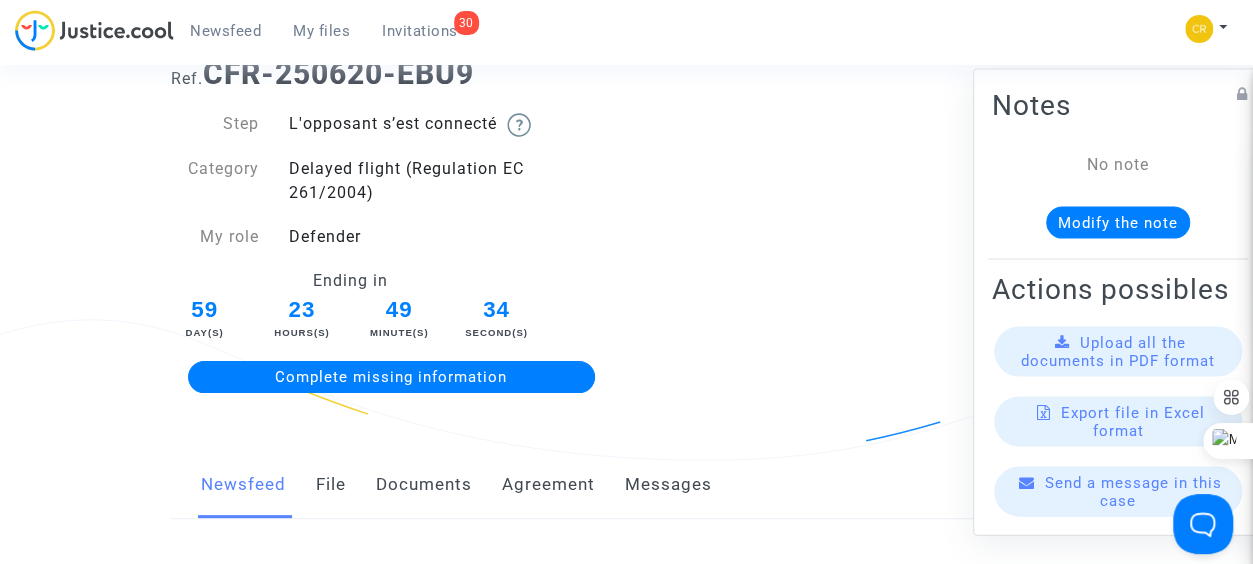 scroll, scrollTop: 166, scrollLeft: 0, axis: vertical 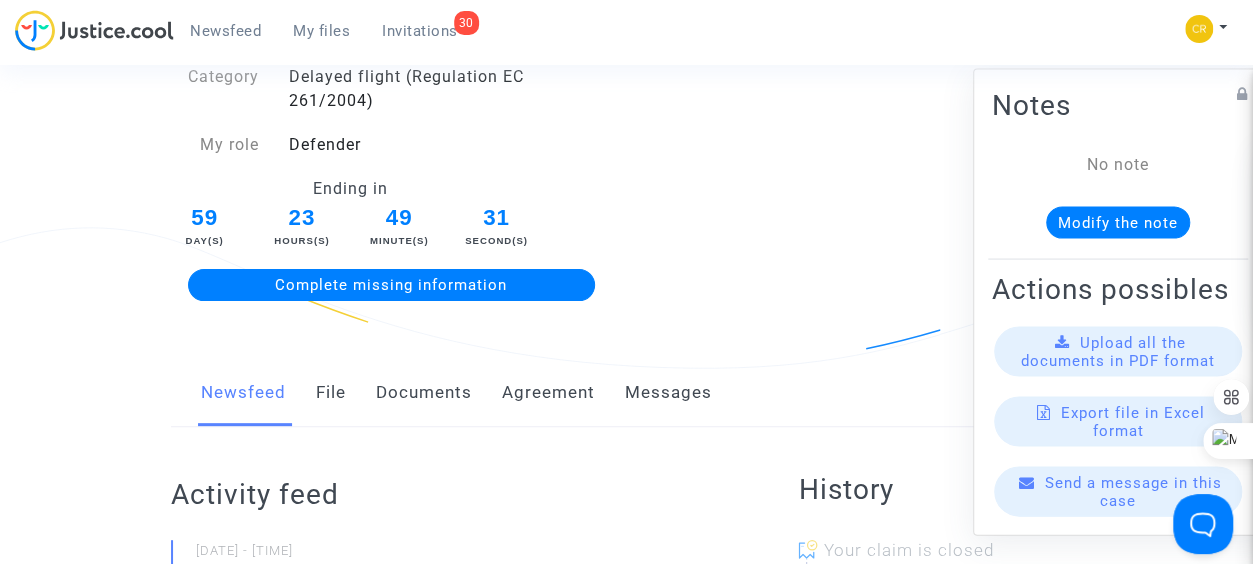 click on "File" at bounding box center [331, 393] 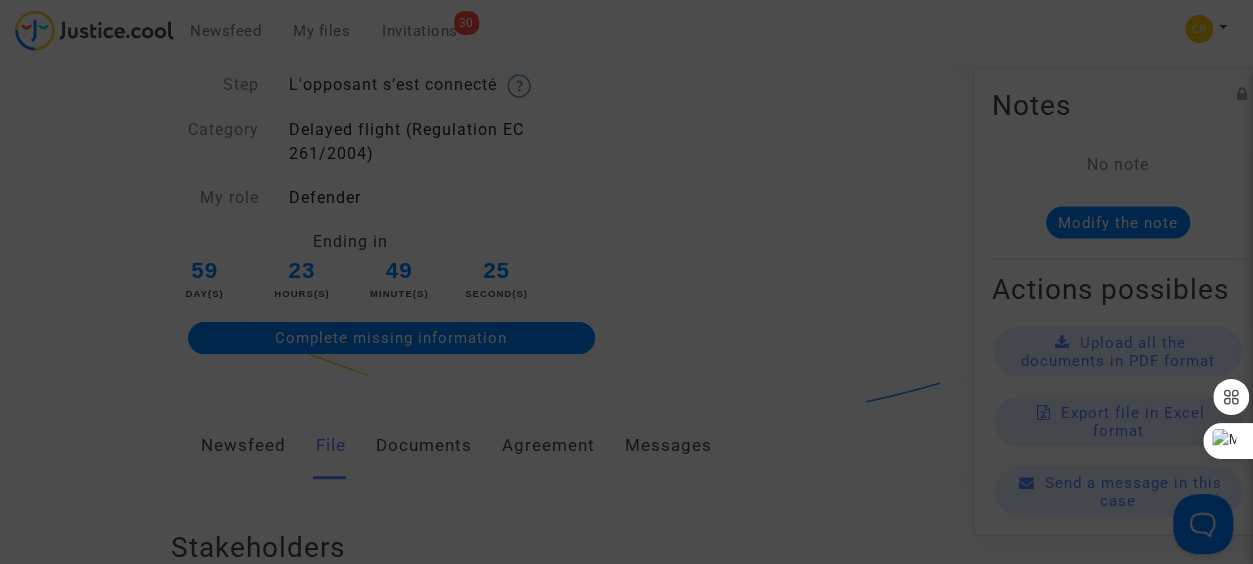 scroll, scrollTop: 0, scrollLeft: 0, axis: both 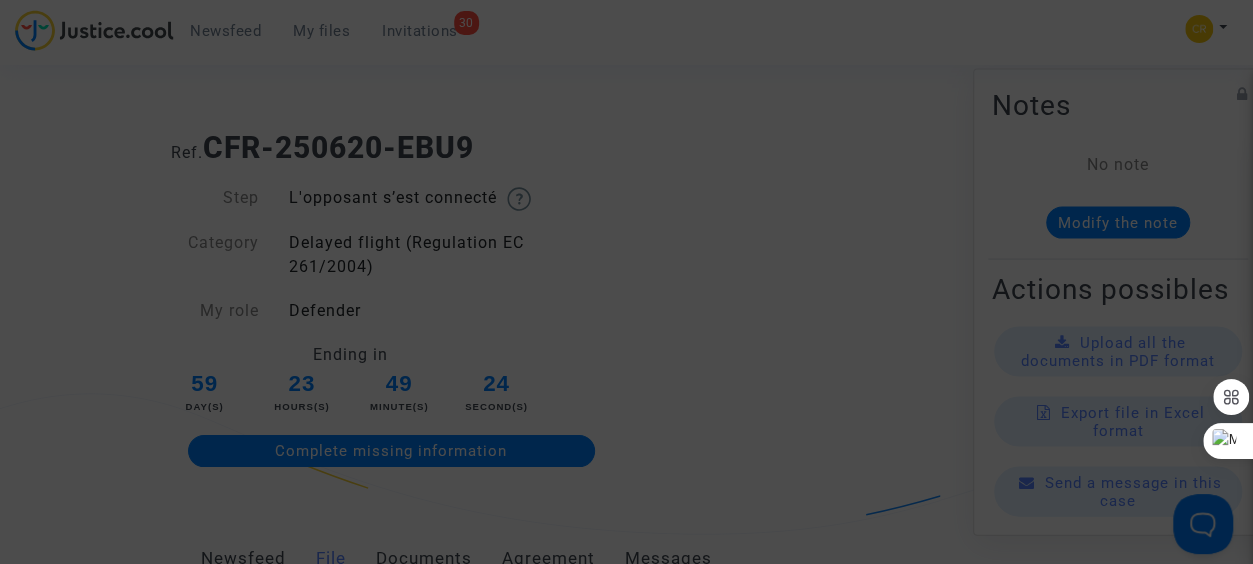 click at bounding box center [626, 282] 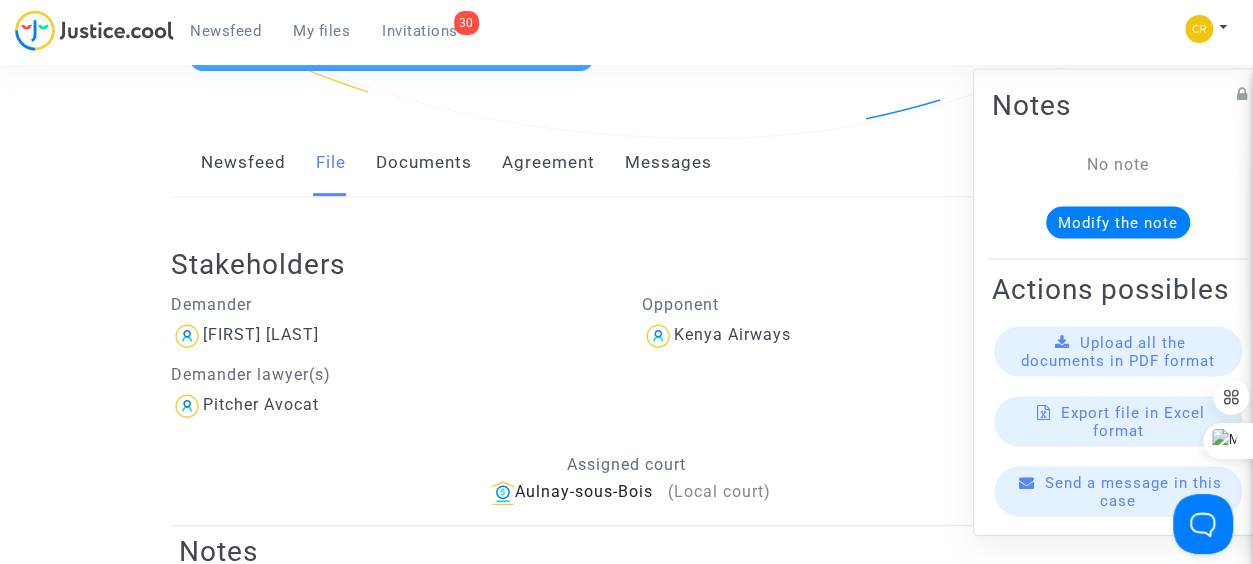 scroll, scrollTop: 408, scrollLeft: 0, axis: vertical 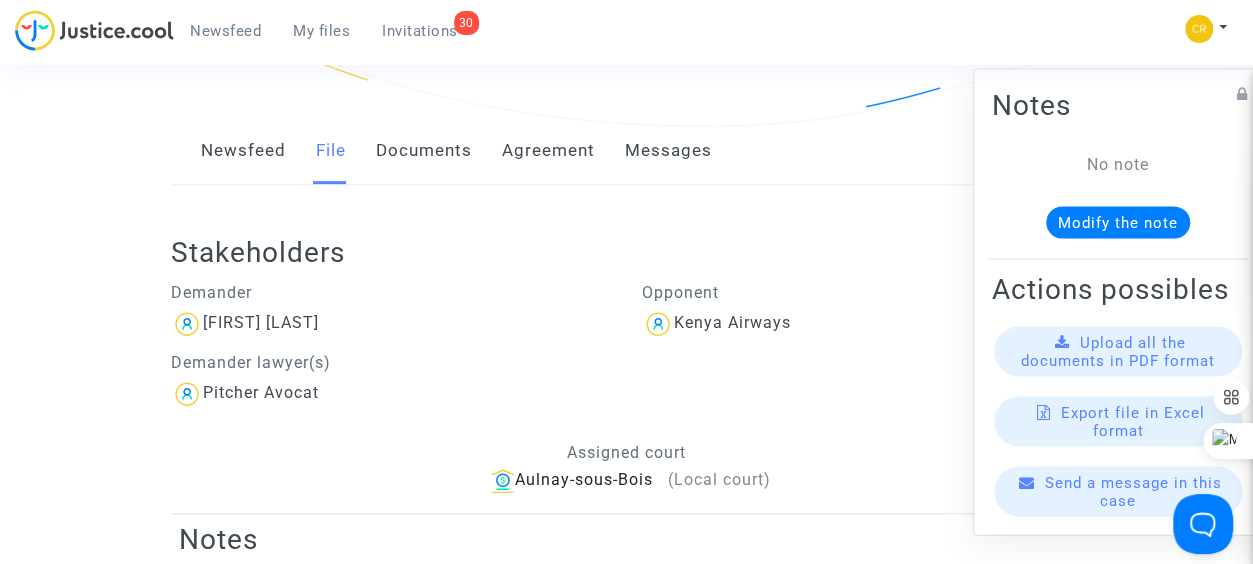 click on "Documents" at bounding box center [424, 151] 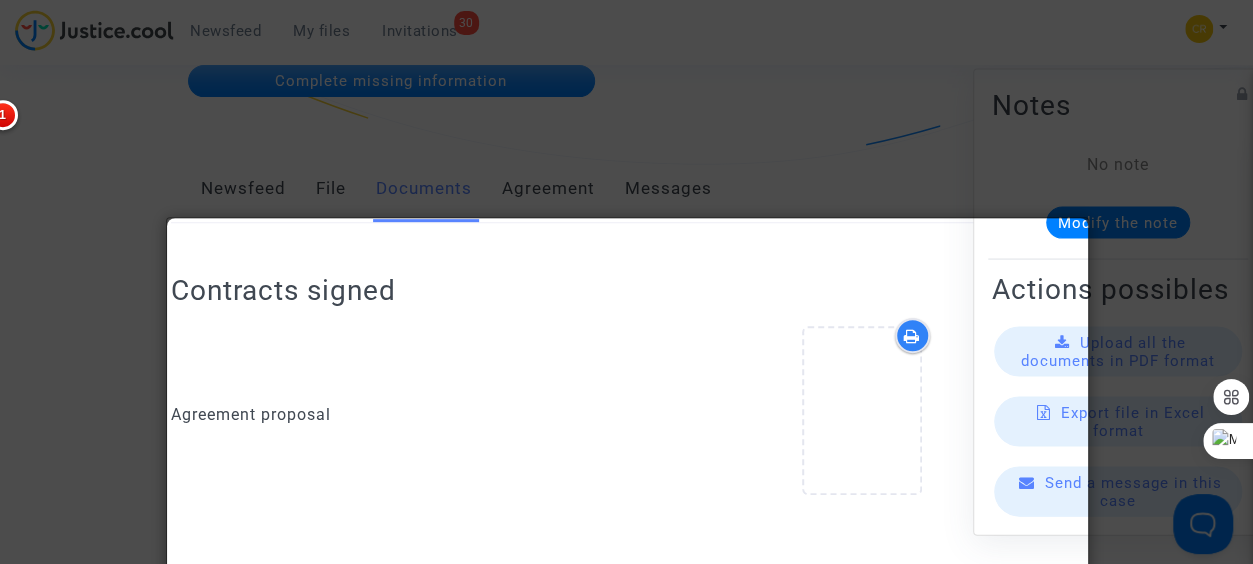 scroll, scrollTop: 0, scrollLeft: 0, axis: both 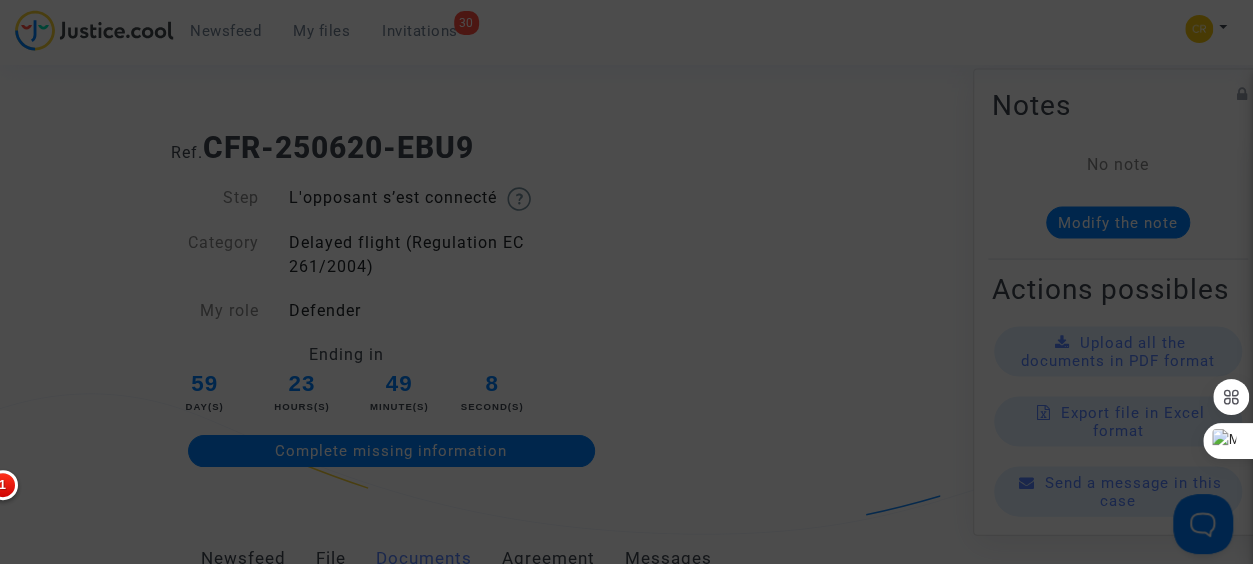 click at bounding box center (626, 282) 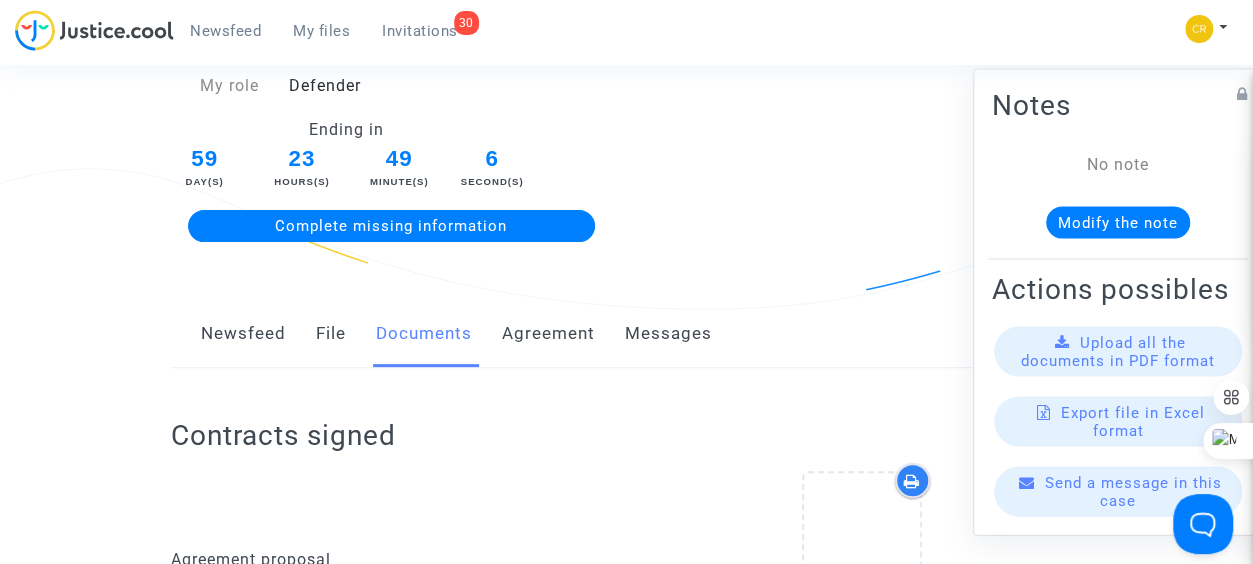 scroll, scrollTop: 226, scrollLeft: 0, axis: vertical 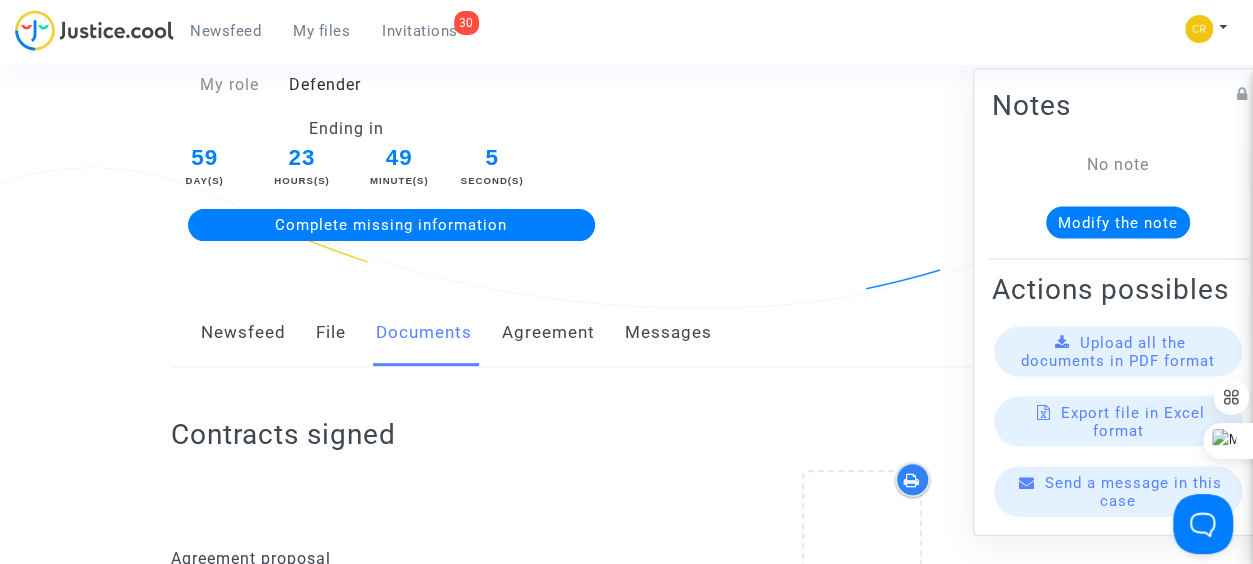 click on "Messages" at bounding box center (668, 333) 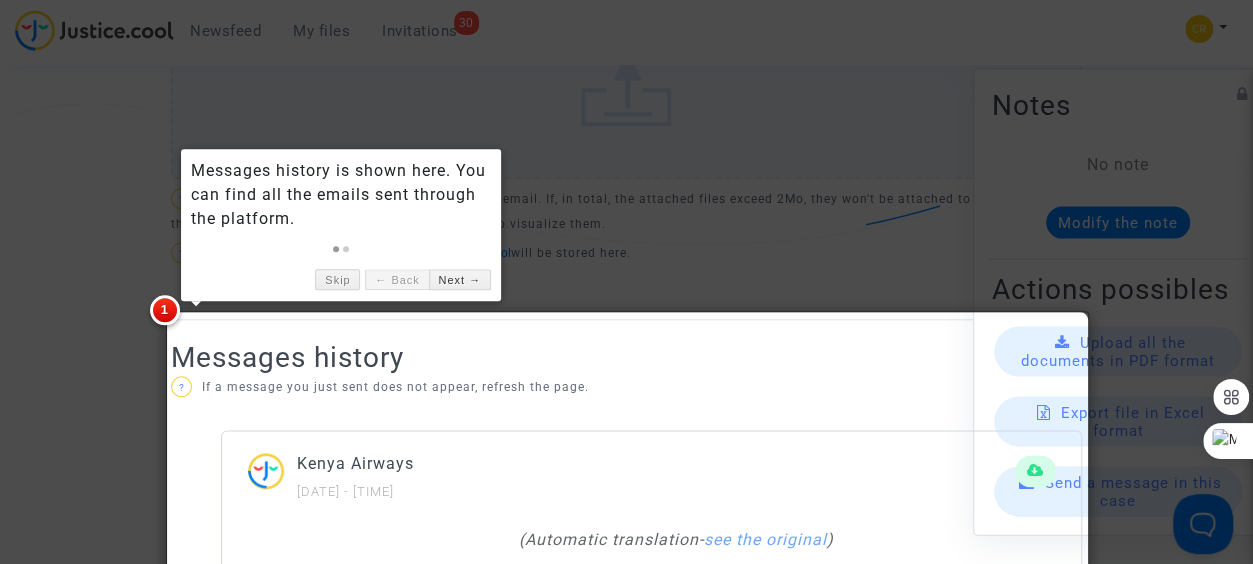 scroll, scrollTop: 982, scrollLeft: 0, axis: vertical 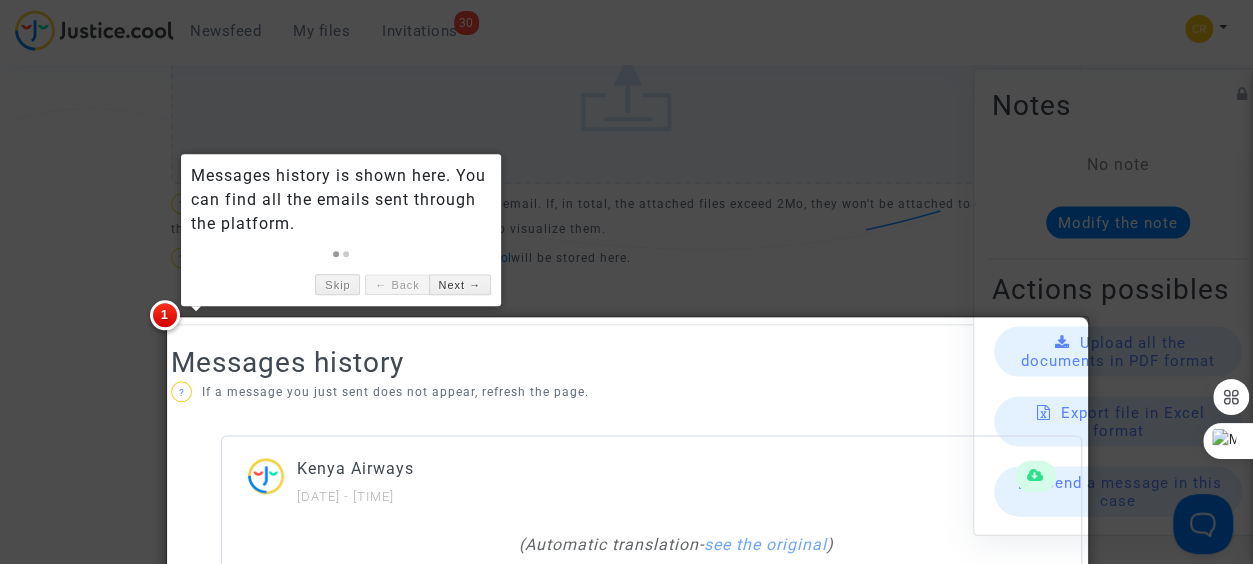 click at bounding box center (626, 282) 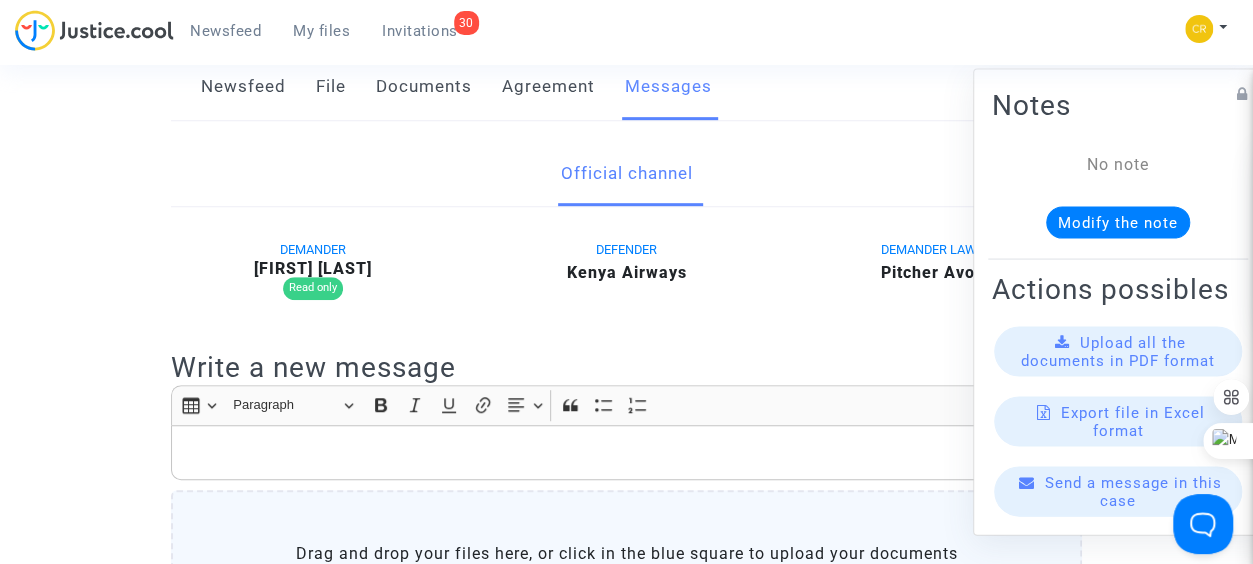 scroll, scrollTop: 473, scrollLeft: 0, axis: vertical 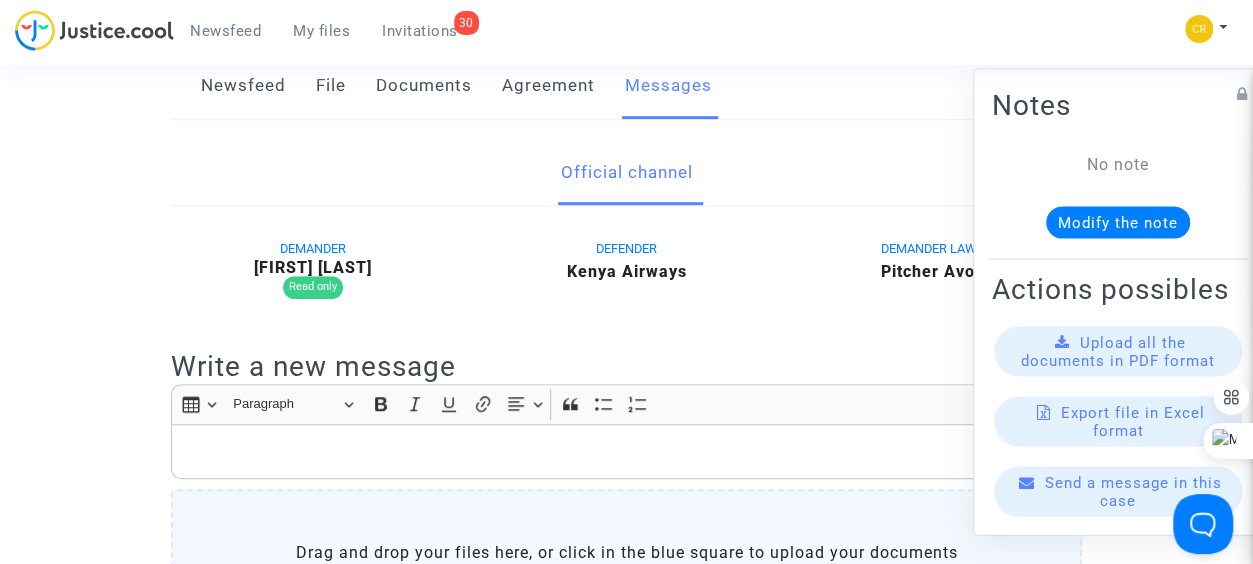 click on "Official channel" at bounding box center (626, 173) 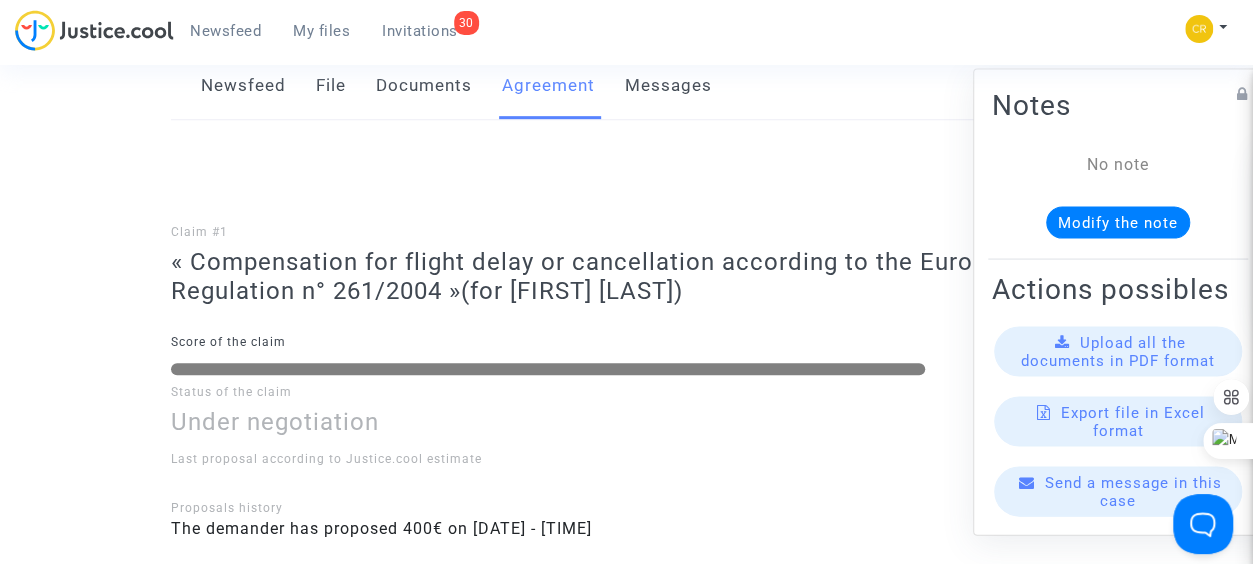scroll, scrollTop: 687, scrollLeft: 0, axis: vertical 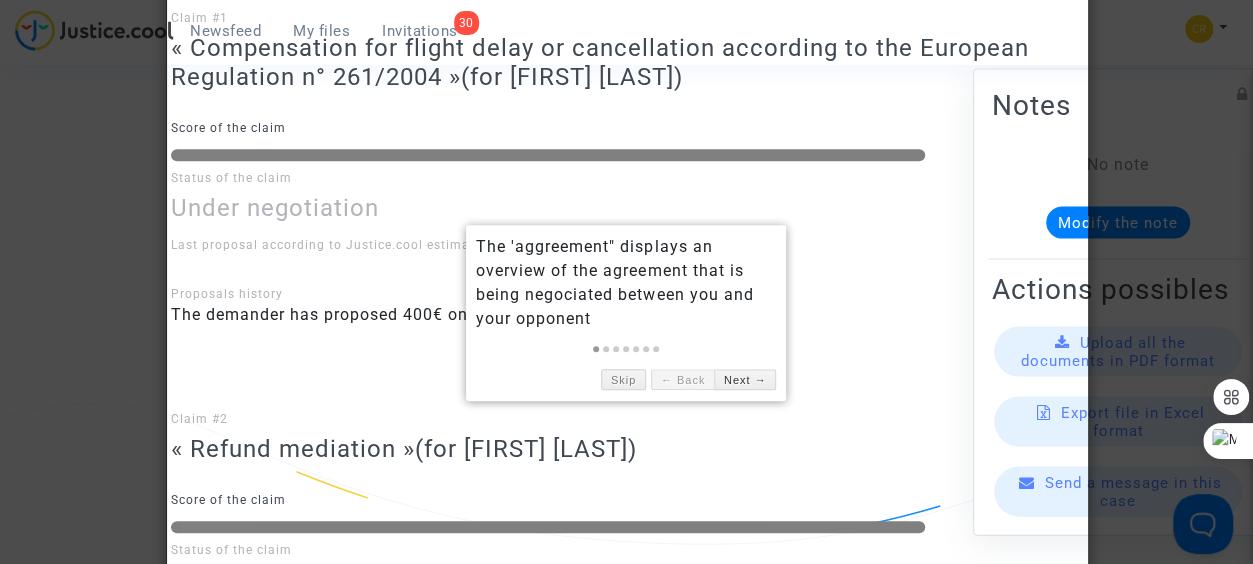 click on "Score of the claim" at bounding box center (626, 128) 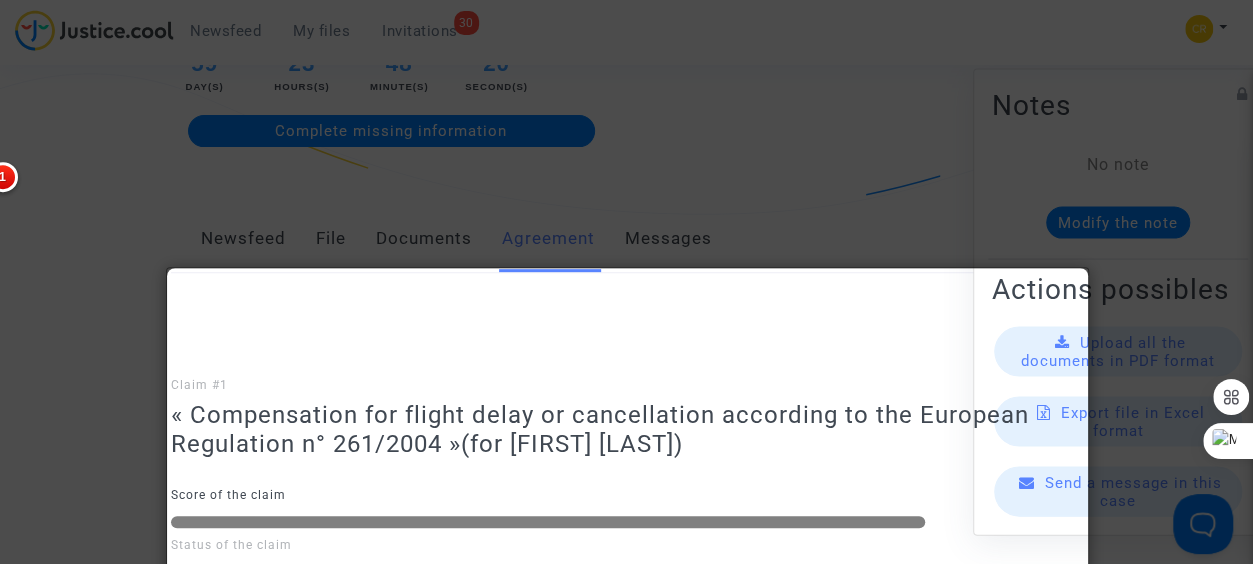 scroll, scrollTop: 319, scrollLeft: 0, axis: vertical 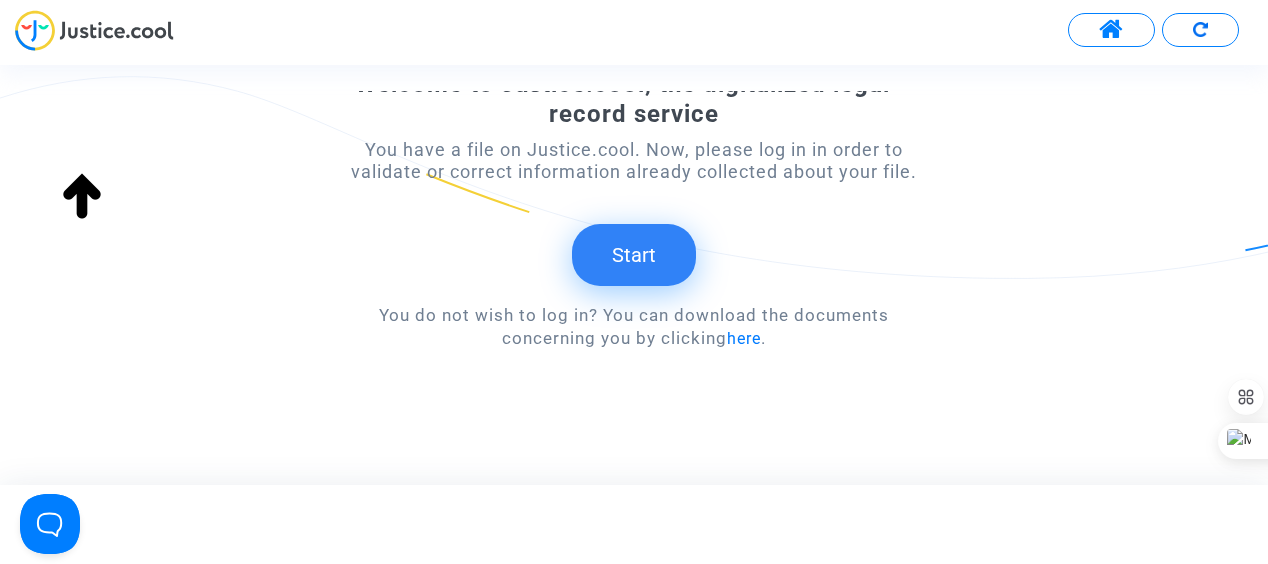 click on "Start" at bounding box center [634, 255] 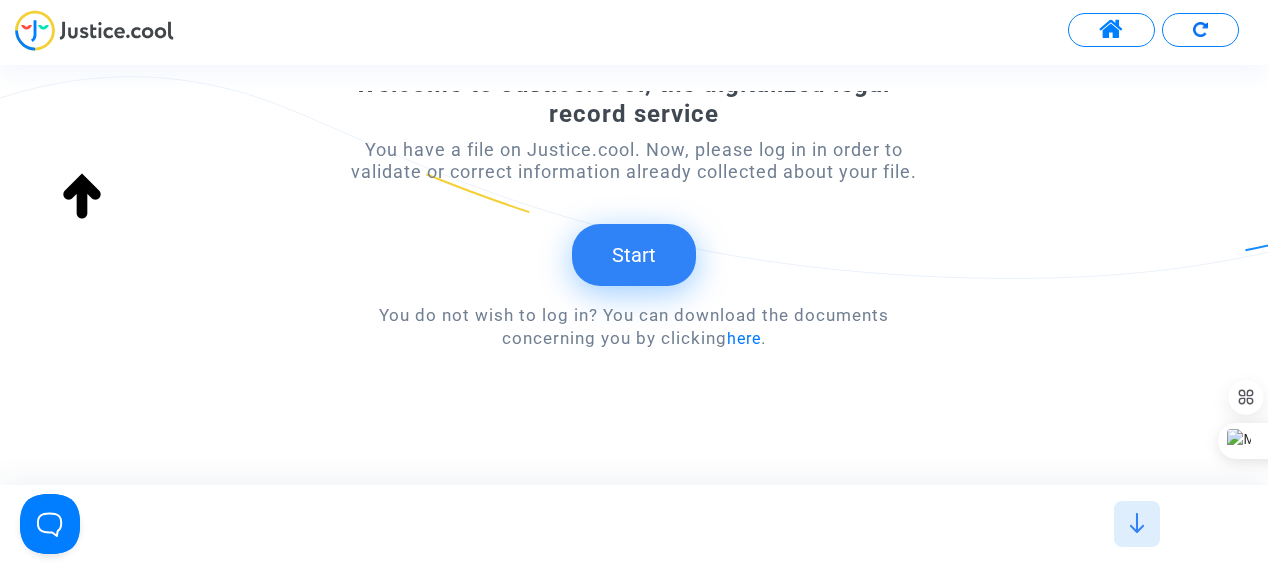 scroll, scrollTop: 380, scrollLeft: 0, axis: vertical 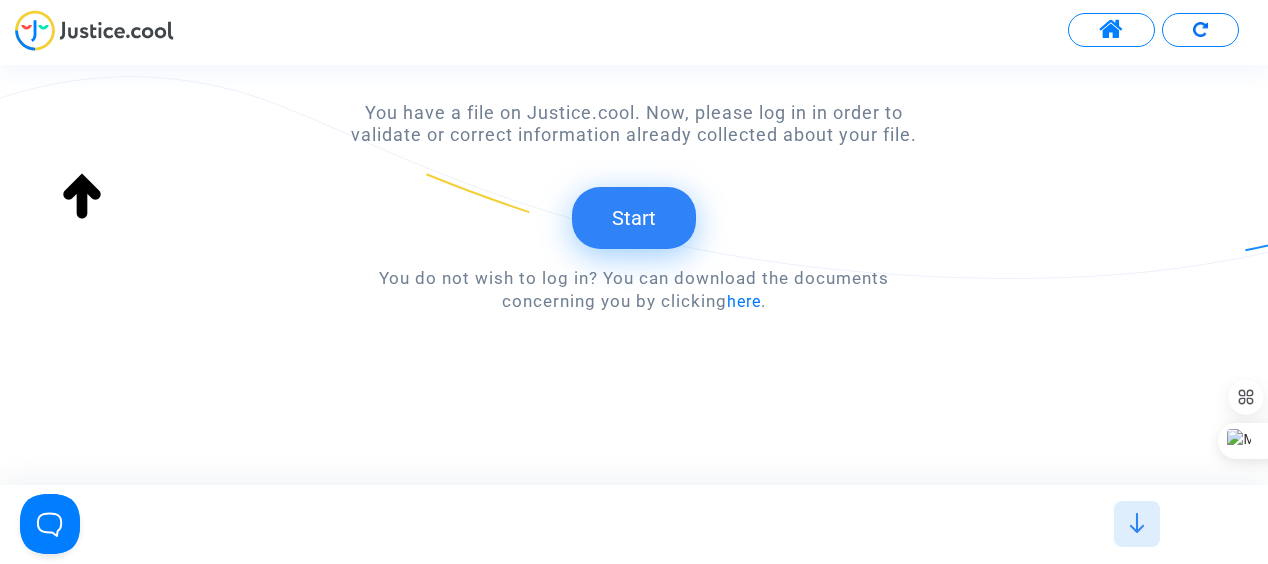 click on "Start" at bounding box center [634, 218] 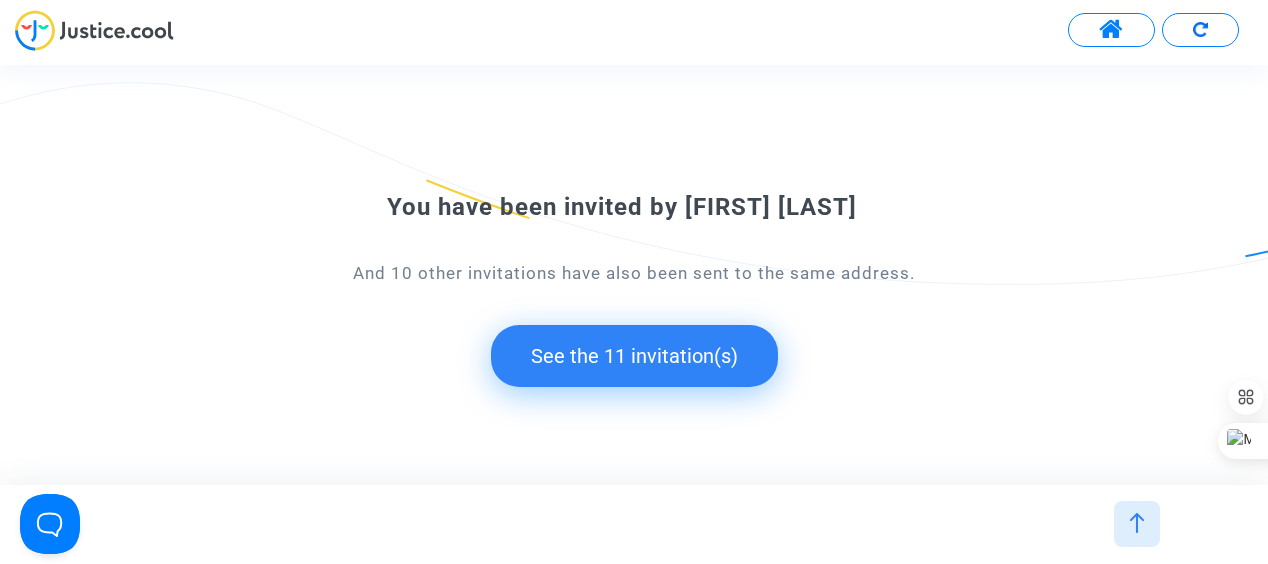 click on "See the 11 invitation(s)" at bounding box center (634, 356) 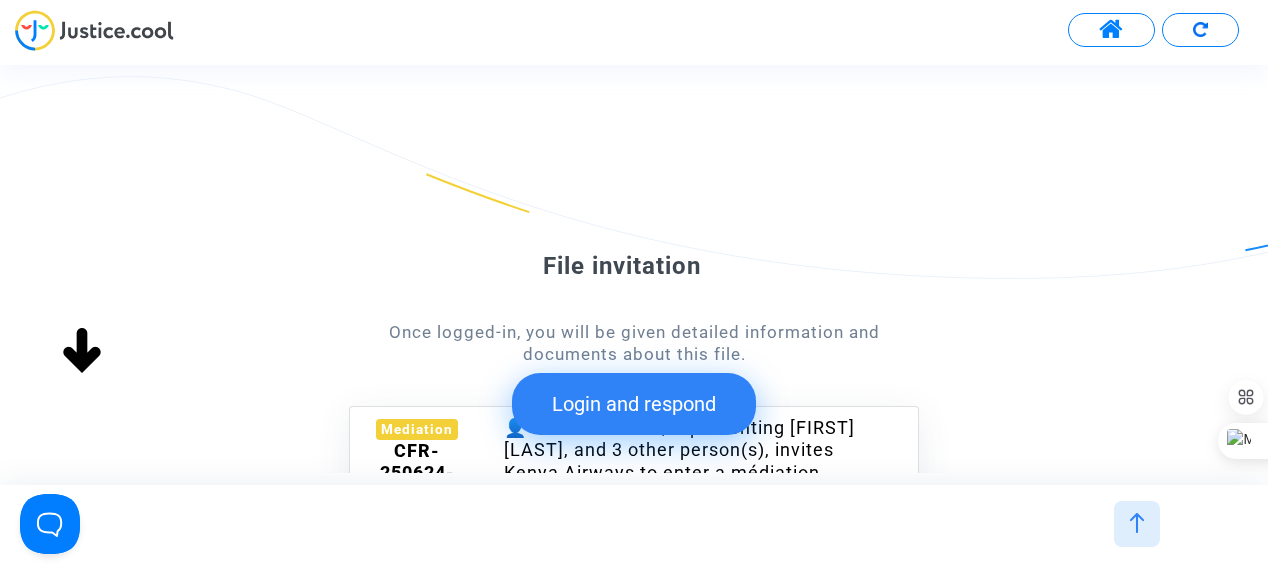 scroll, scrollTop: 0, scrollLeft: 0, axis: both 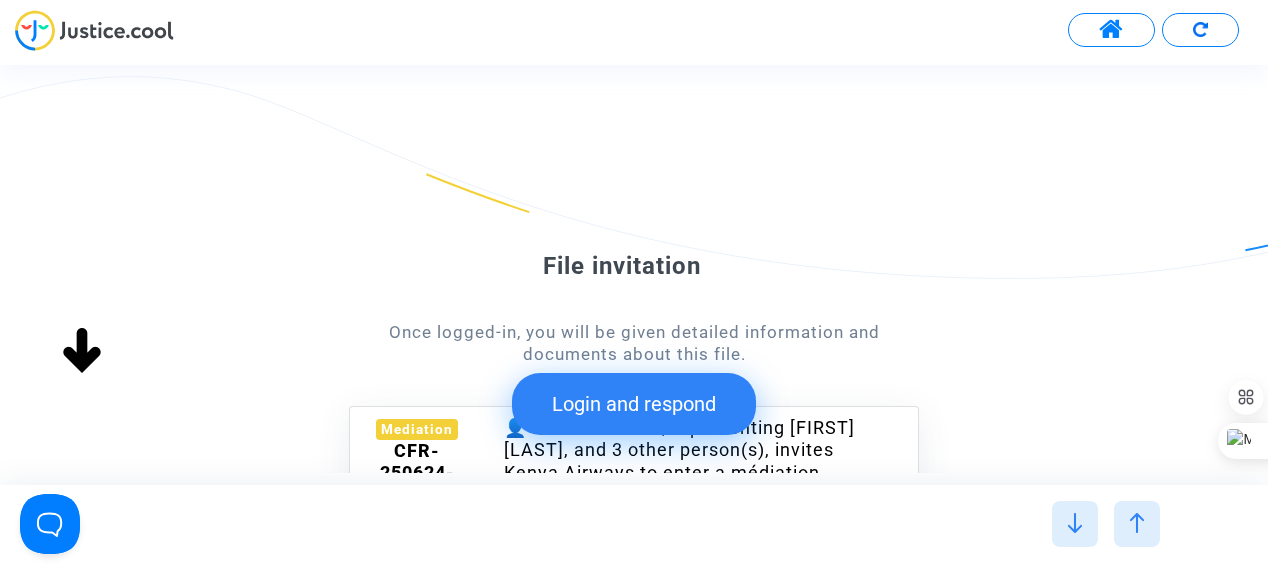 click on "Login and respond" at bounding box center [634, 404] 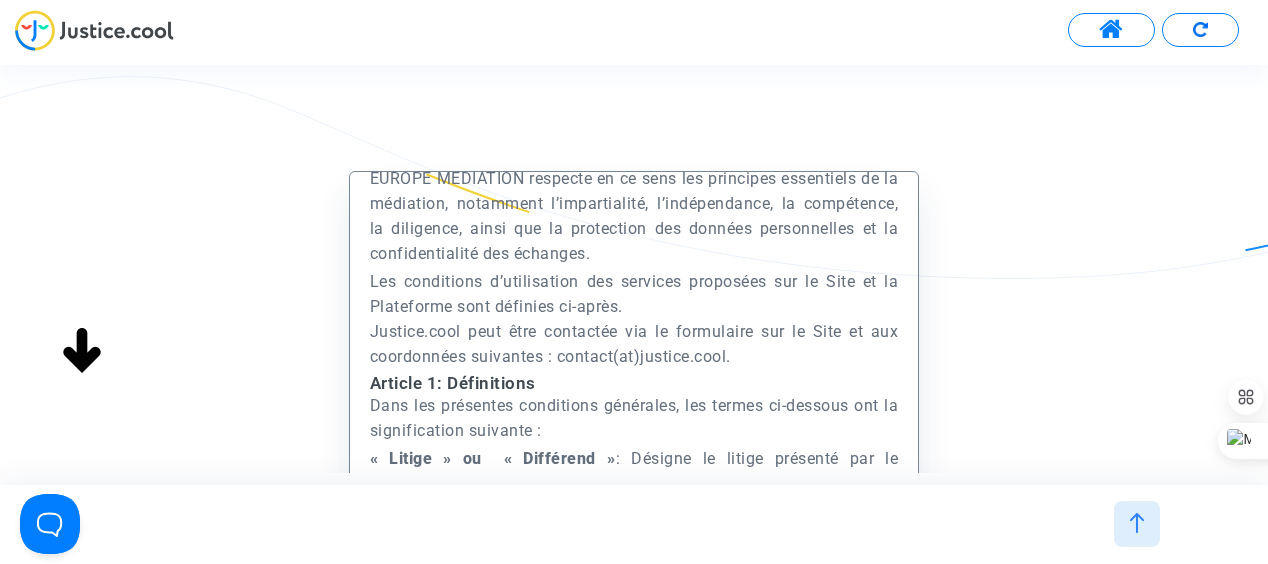 scroll, scrollTop: 20694, scrollLeft: 0, axis: vertical 